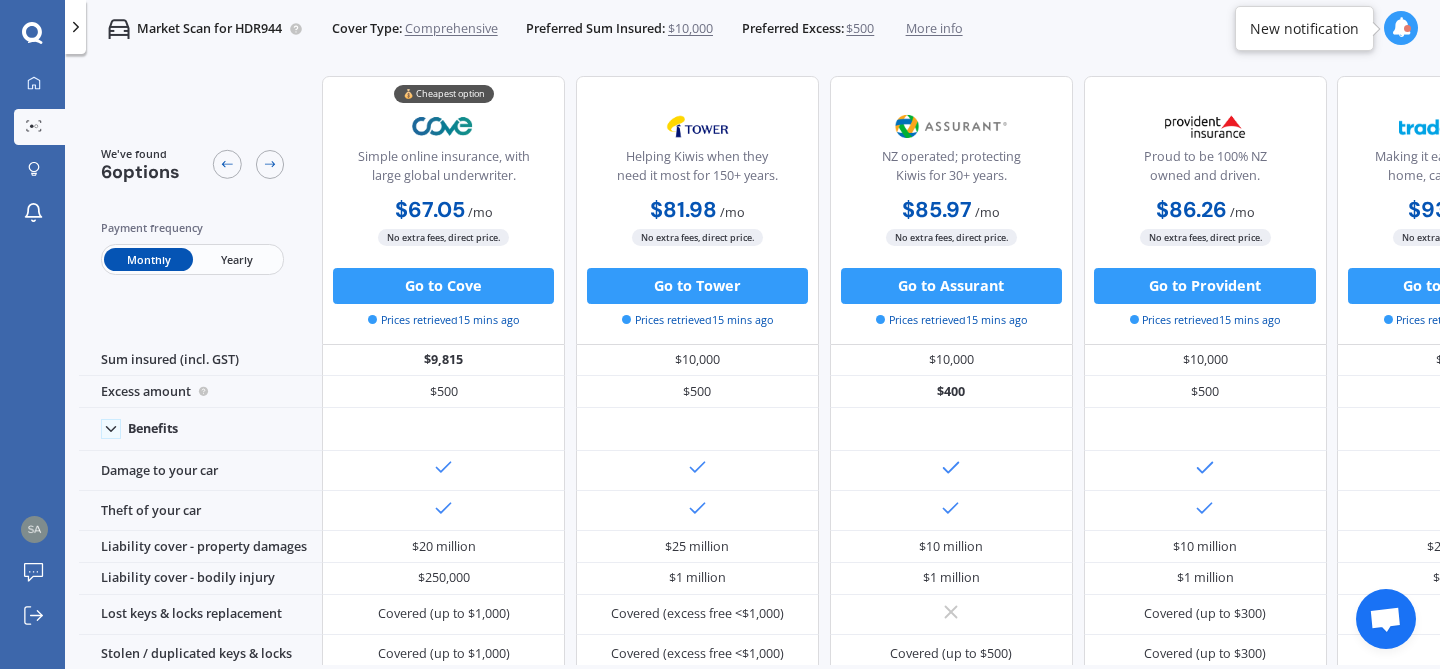 scroll, scrollTop: 0, scrollLeft: 0, axis: both 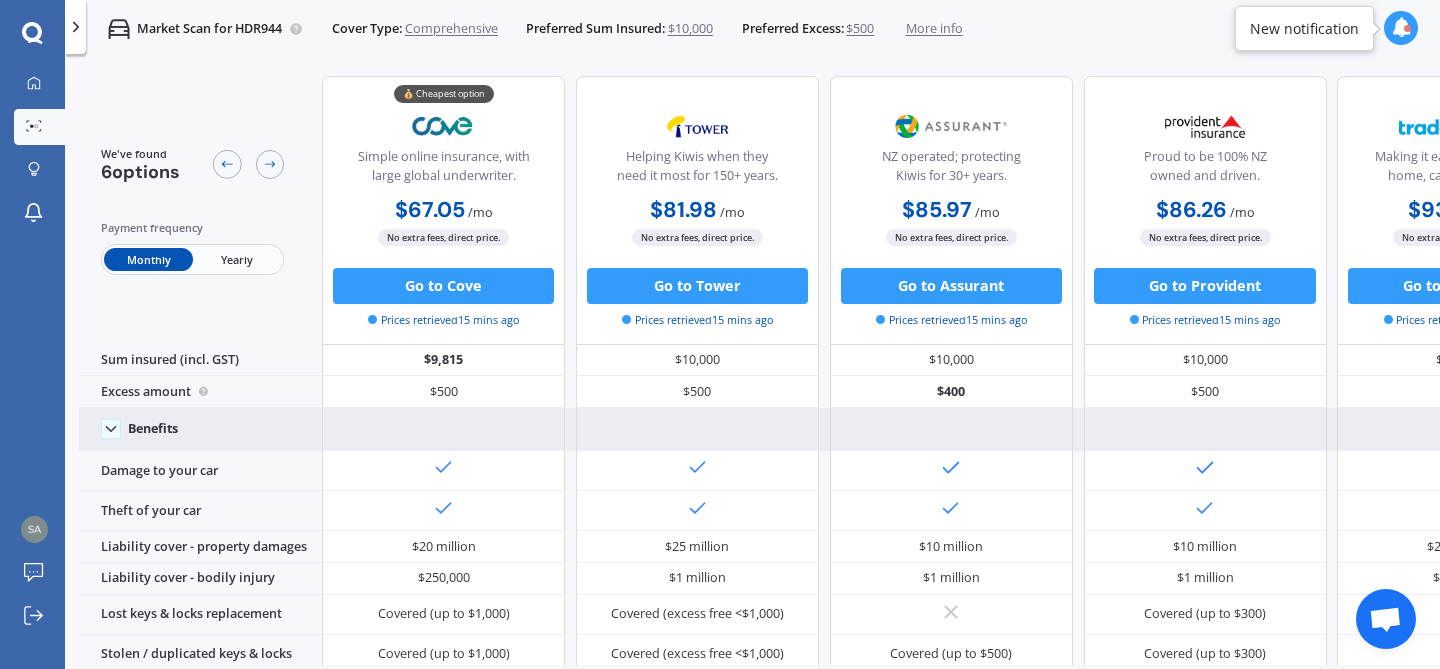click 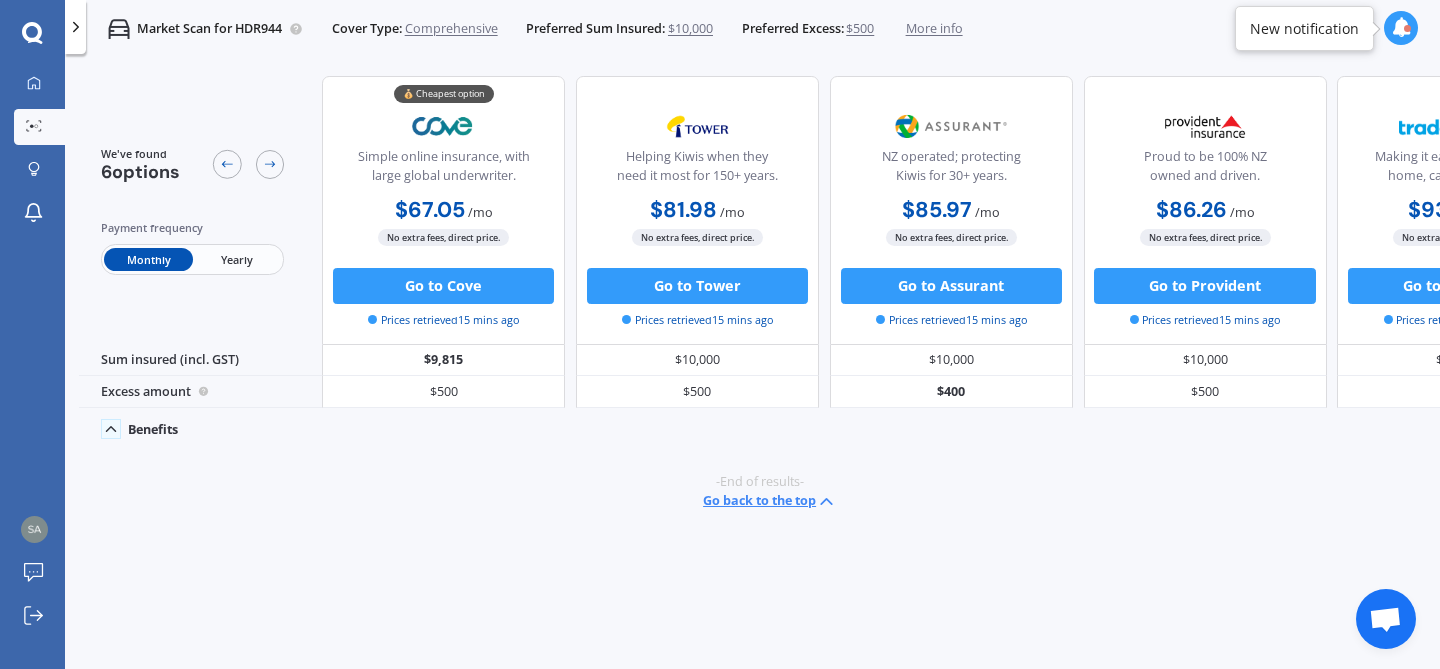 click 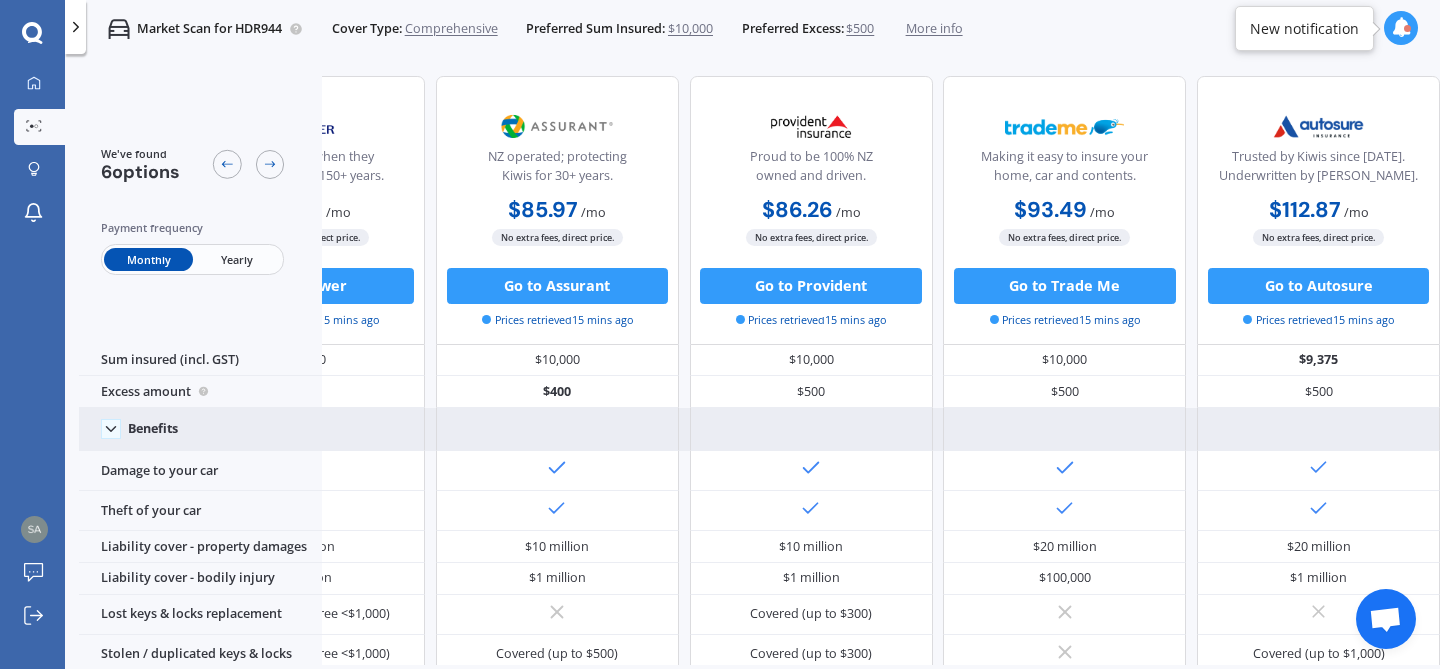 scroll, scrollTop: 0, scrollLeft: 0, axis: both 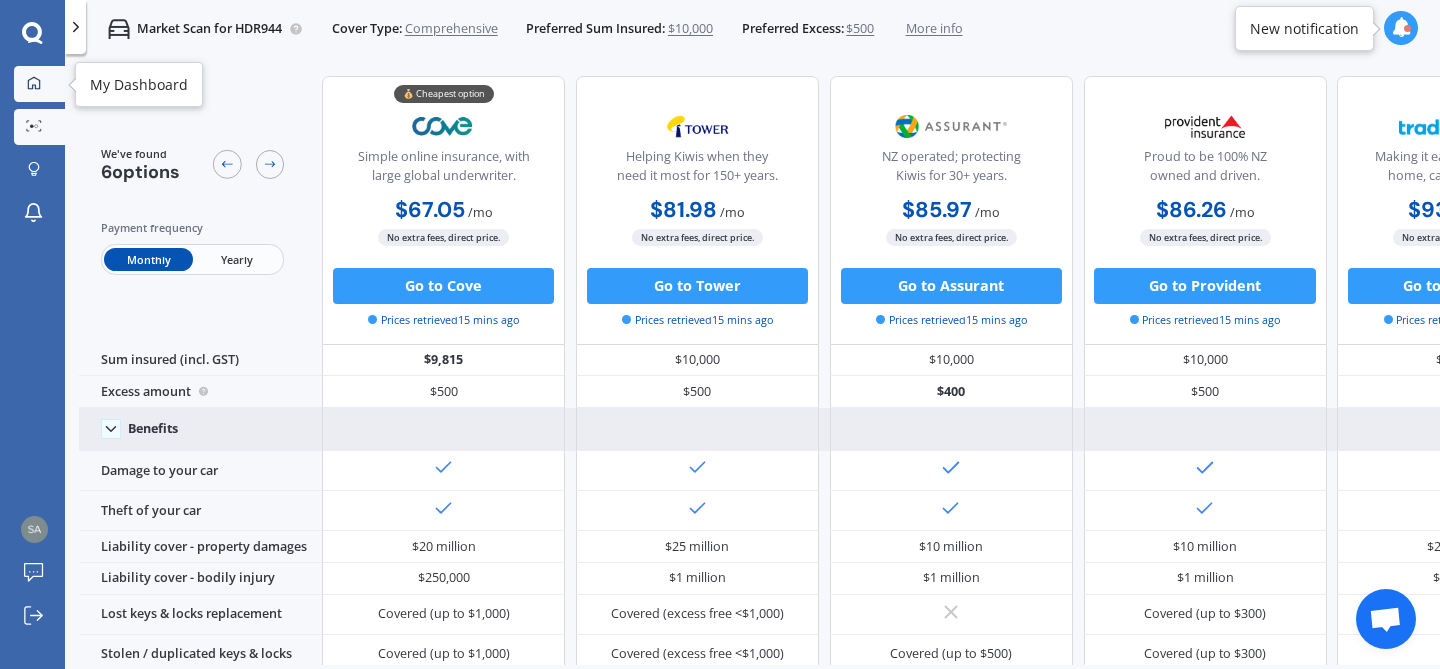click 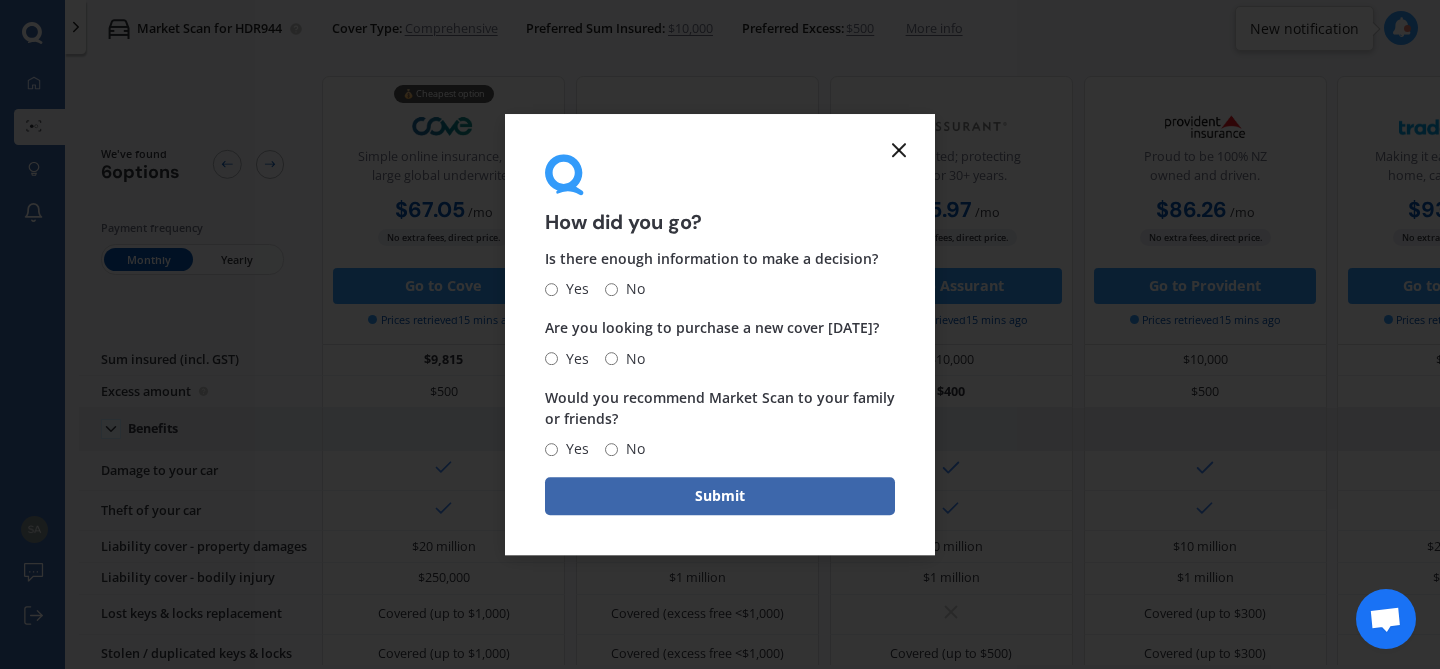 click on "No" at bounding box center (631, 359) 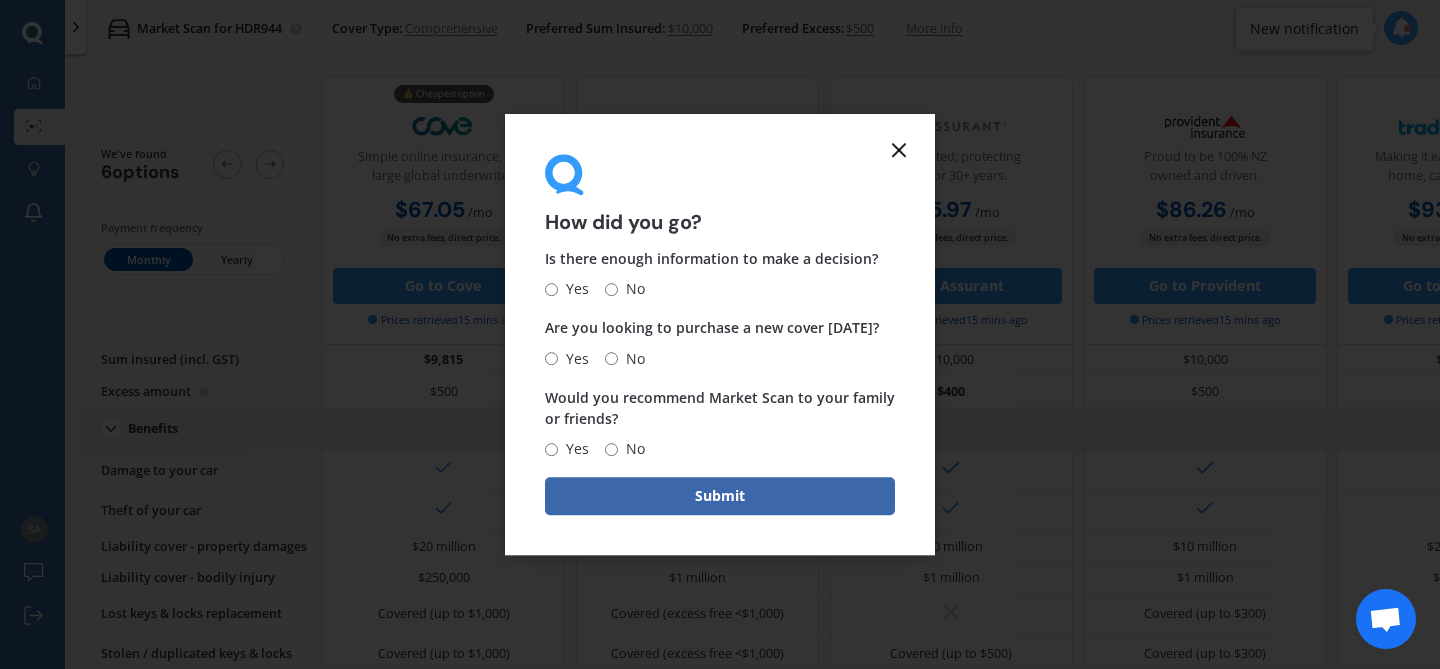 click on "No" at bounding box center (611, 358) 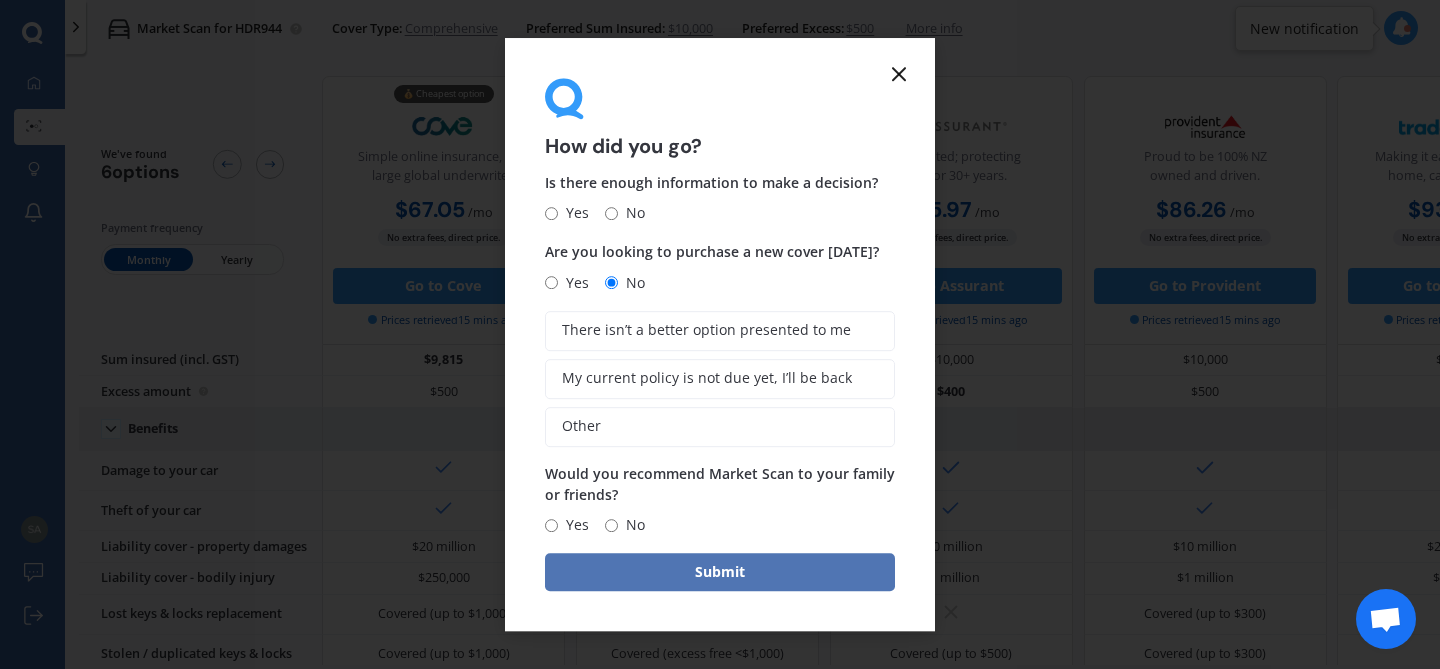 click on "Submit" at bounding box center (720, 572) 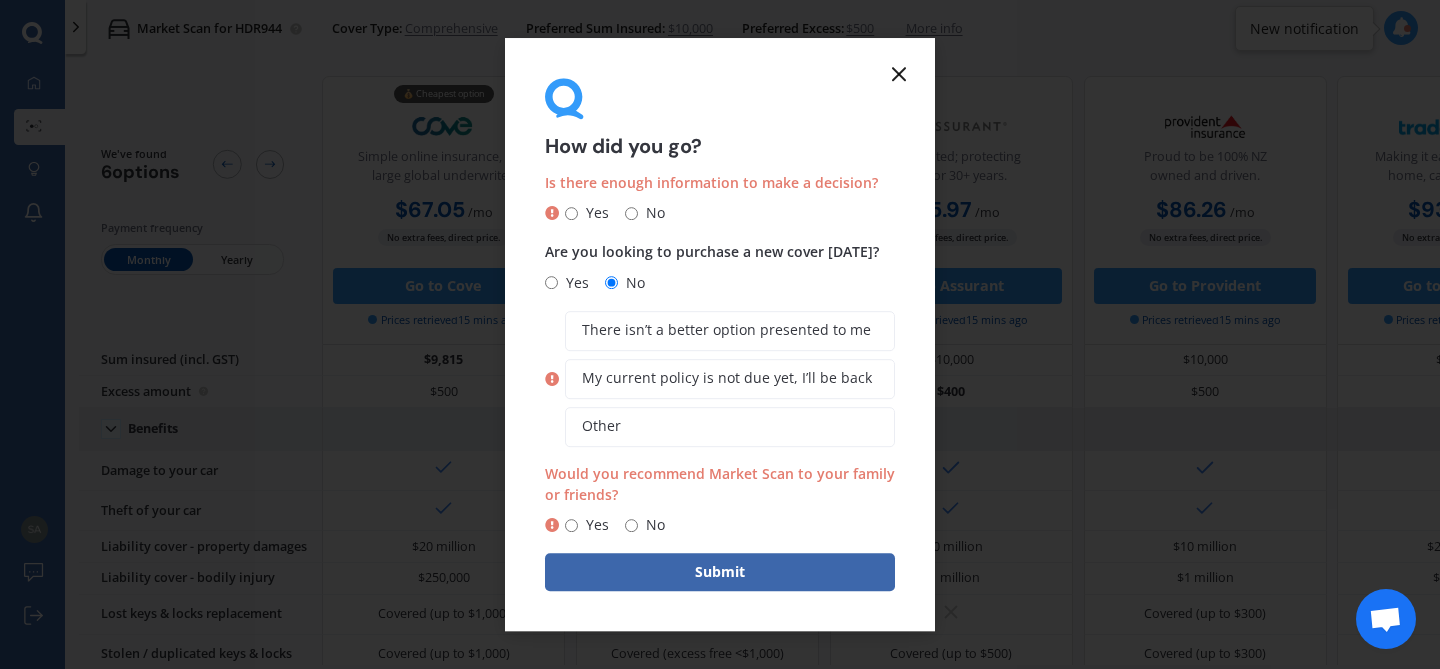click 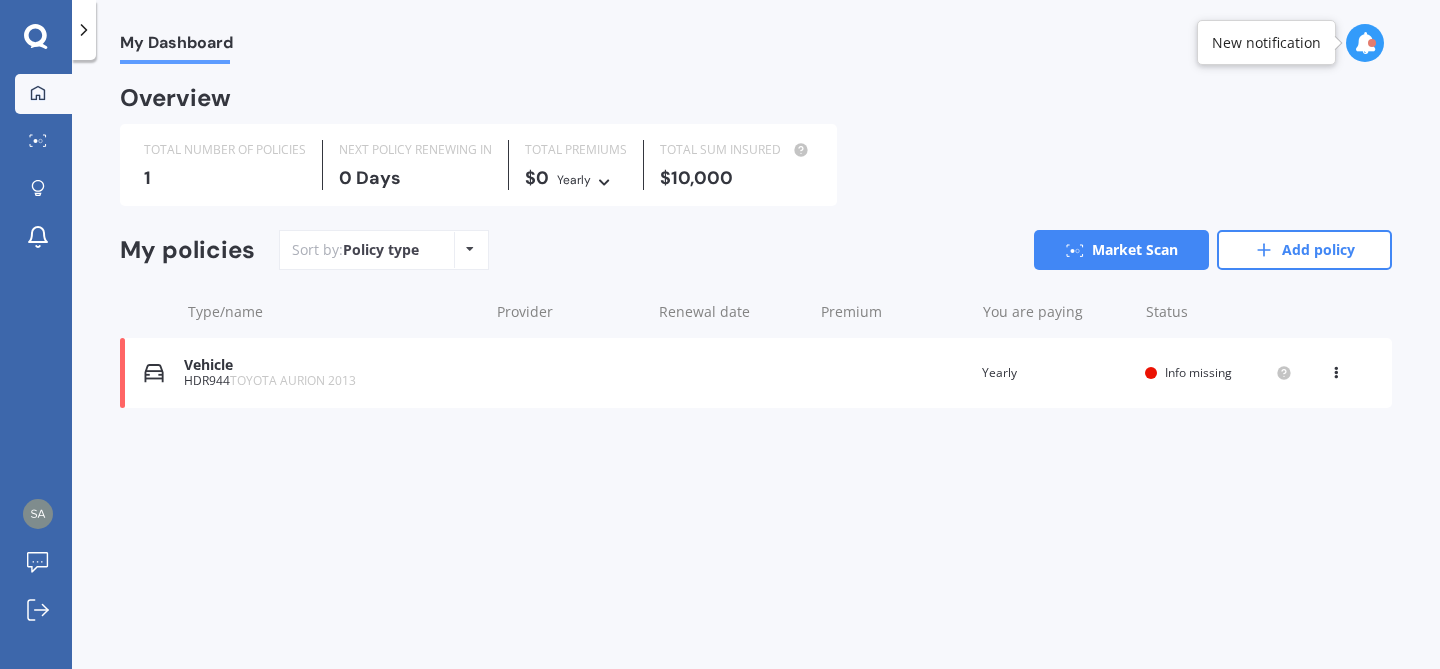 click at bounding box center [470, 249] 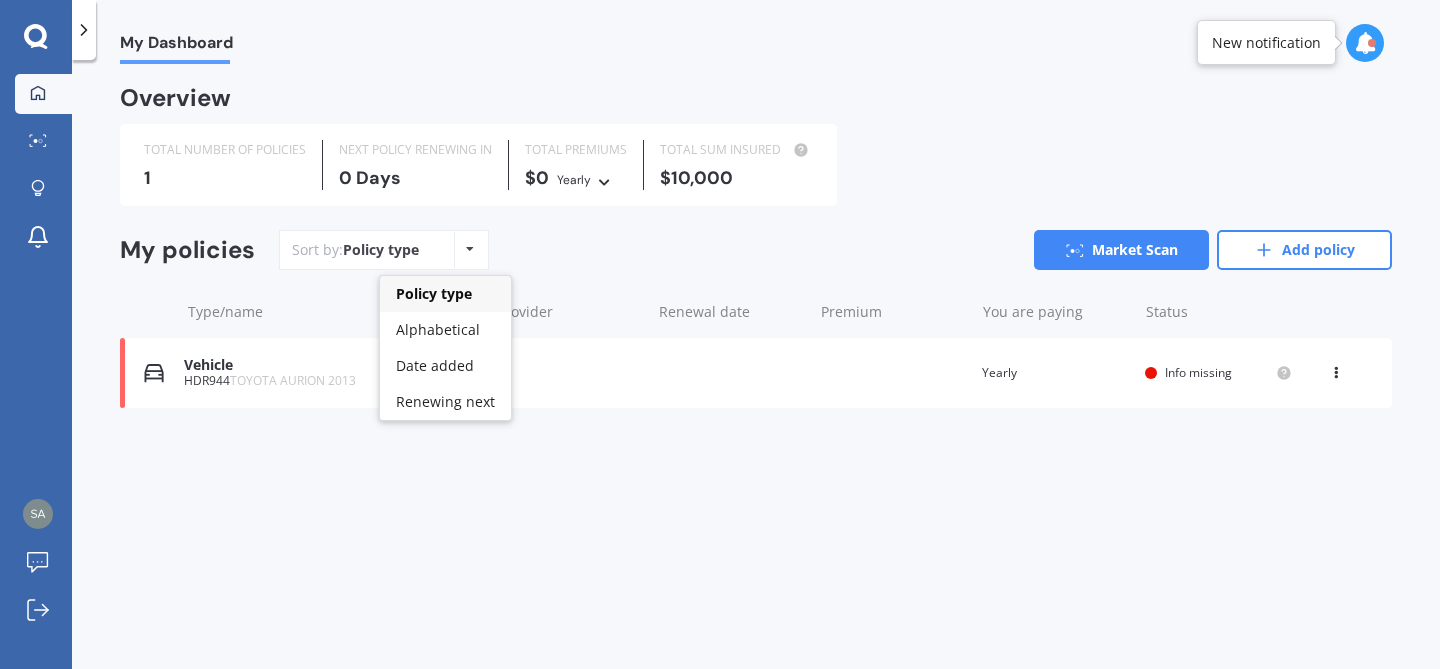 click on "My Dashboard Overview TOTAL NUMBER OF POLICIES 1 NEXT POLICY RENEWING [DATE] TOTAL PREMIUMS $0 Yearly Yearly Six-Monthly Quarterly Monthly Fortnightly Weekly TOTAL SUM INSURED $10,000 My policies Sort by:  Policy type Policy type Alphabetical Date added Renewing next Market Scan Add policy Type/name Provider Renewal date Premium You are paying Status Vehicle HDR944  TOYOTA AURION 2013 Renewal date Premium You are paying Yearly Status Info missing View option View policy Delete Vehicle HDR944  TOYOTA AURION 2013 Renewal date Premium You are paying Yearly Status Info missing View option View policy Delete" at bounding box center (756, 368) 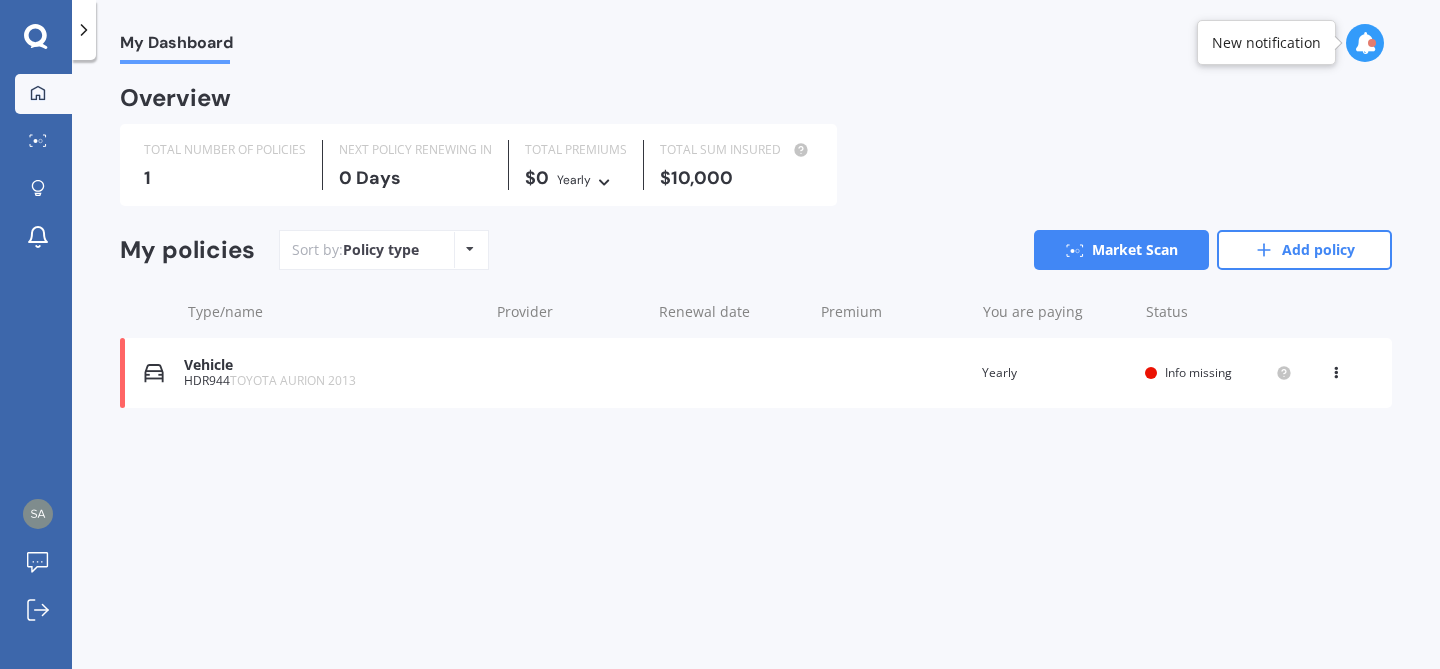 click 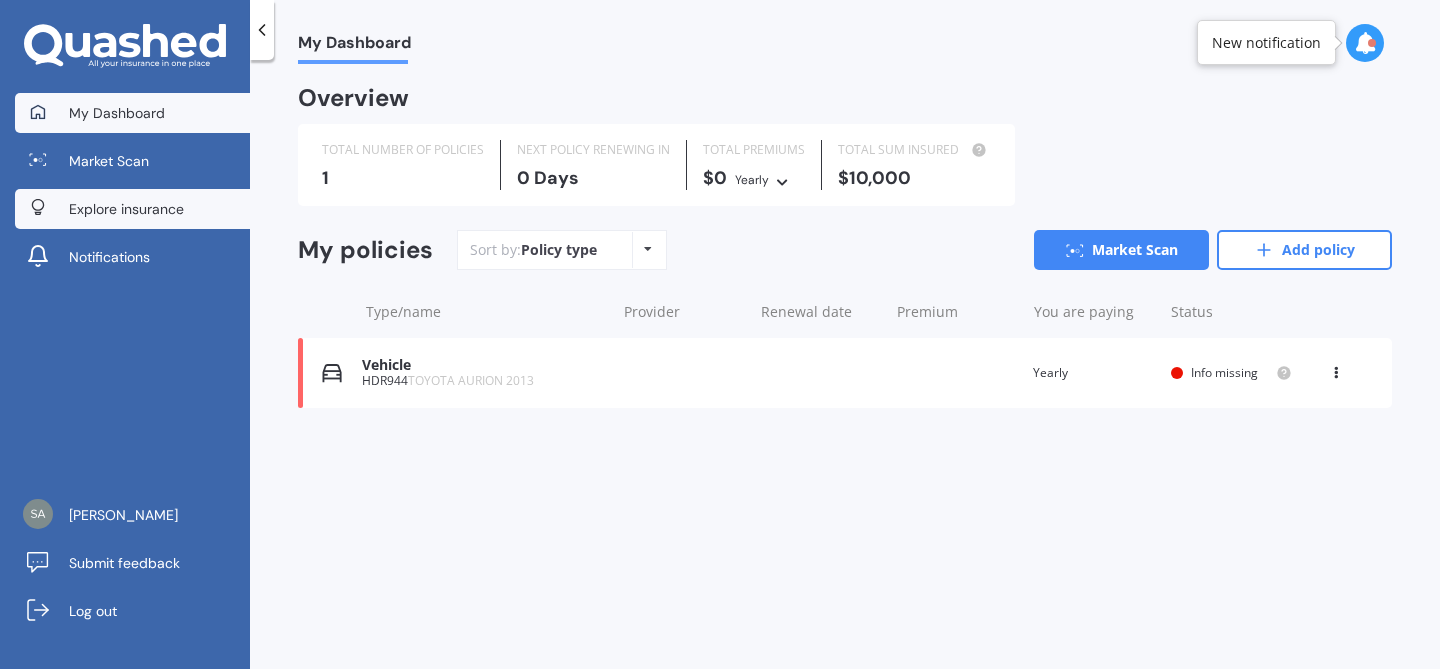 click on "Explore insurance" at bounding box center (126, 209) 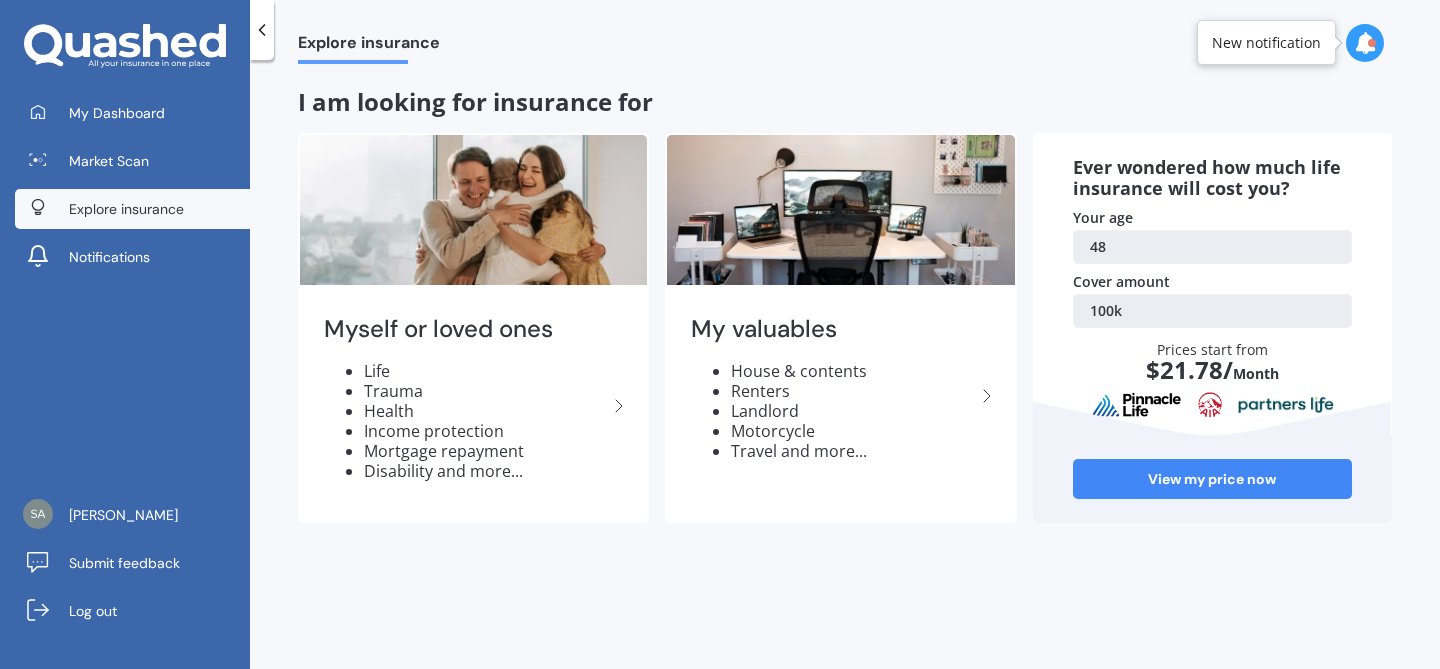 click at bounding box center [262, 30] 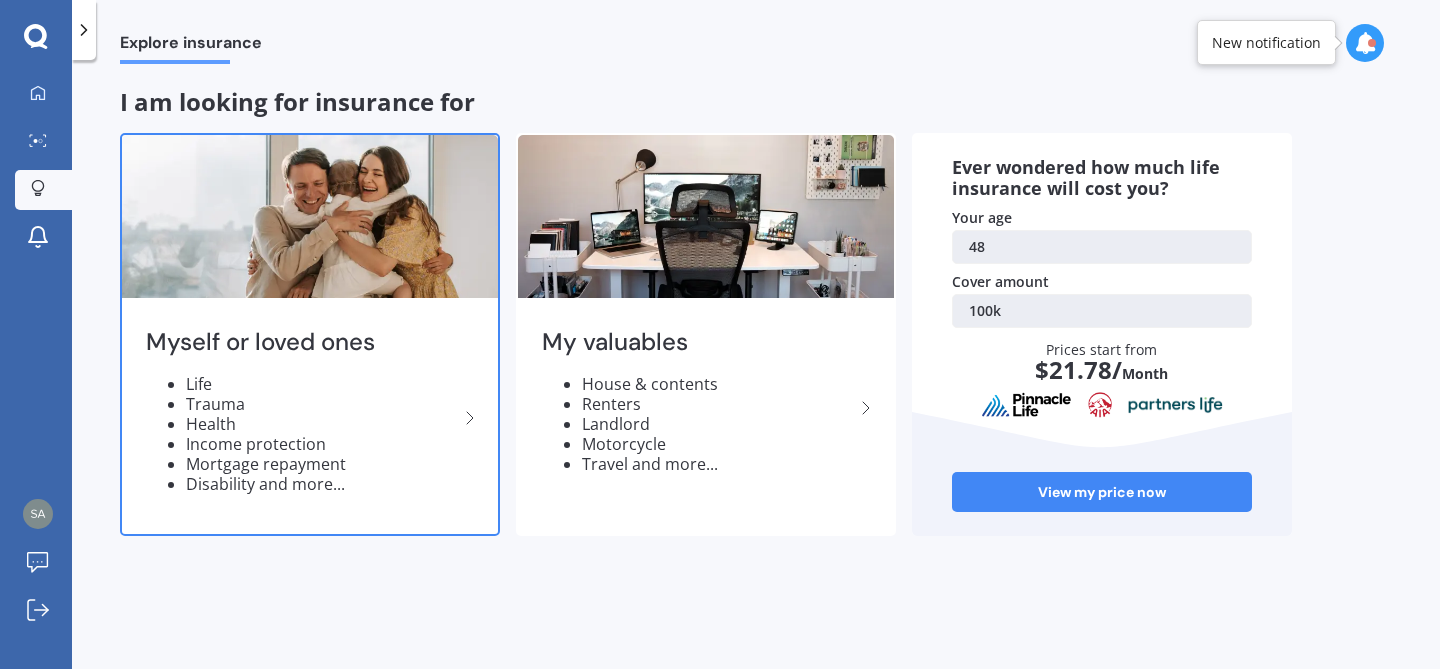 click 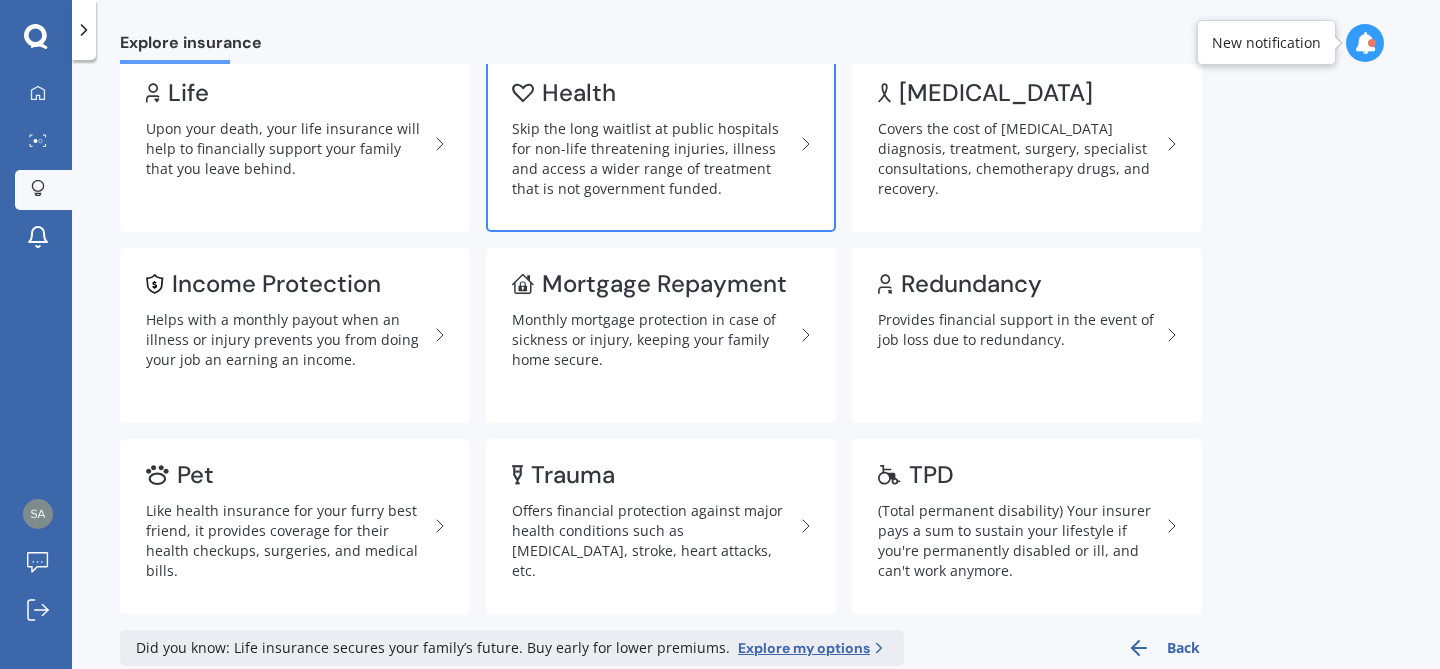 scroll, scrollTop: 89, scrollLeft: 0, axis: vertical 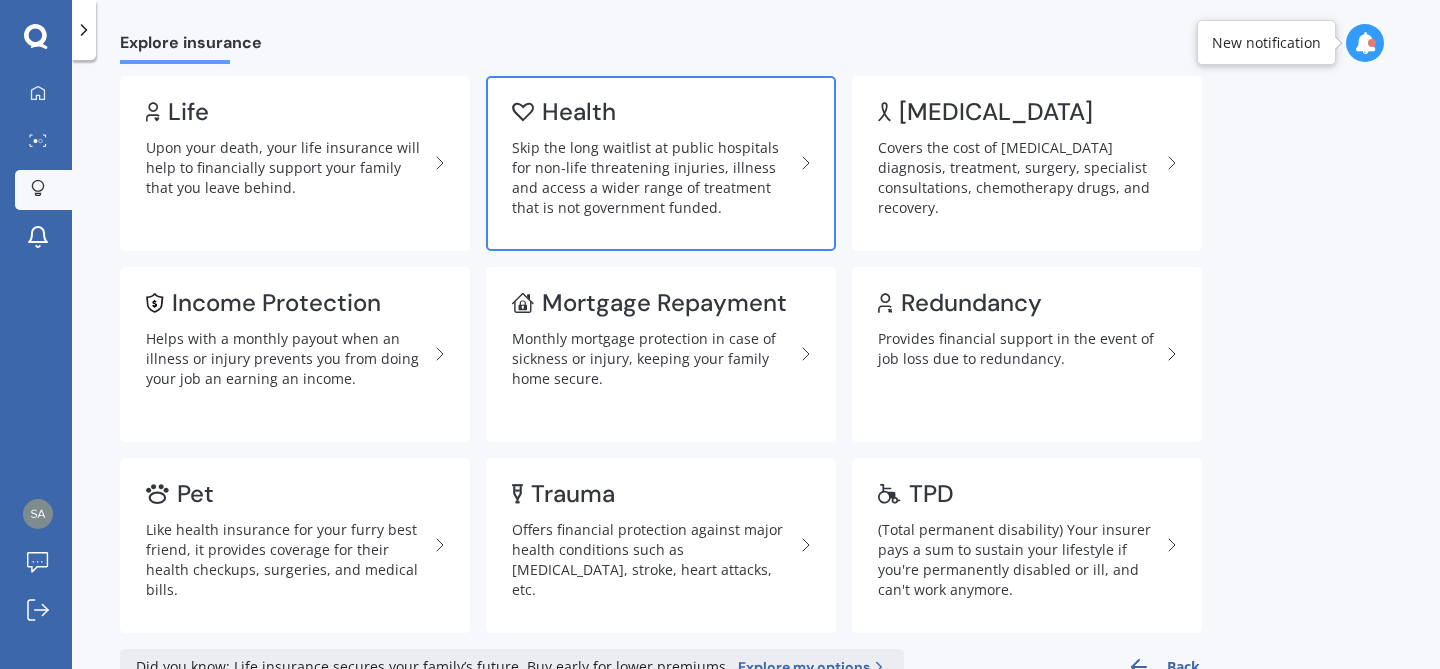 click on "Skip the long waitlist at public hospitals for non-life threatening injuries, illness and access a wider range of treatment that is not government funded." at bounding box center [653, 178] 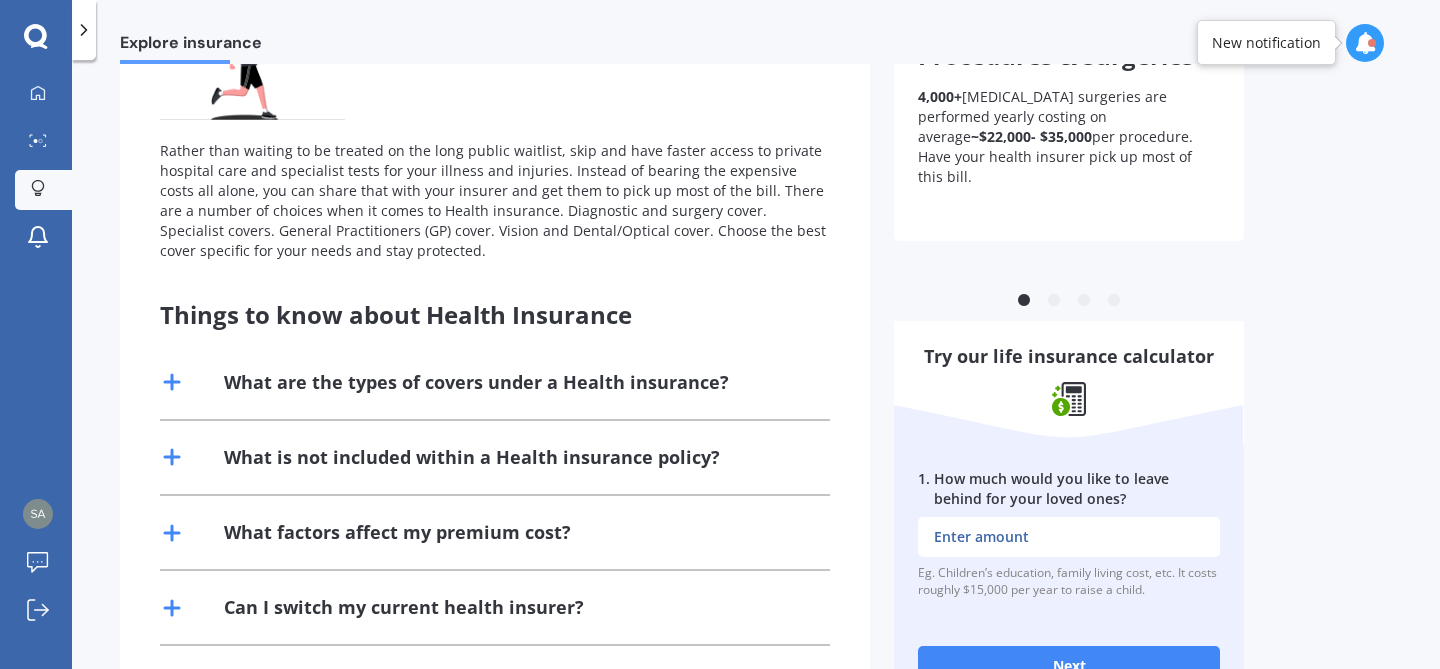 scroll, scrollTop: 231, scrollLeft: 0, axis: vertical 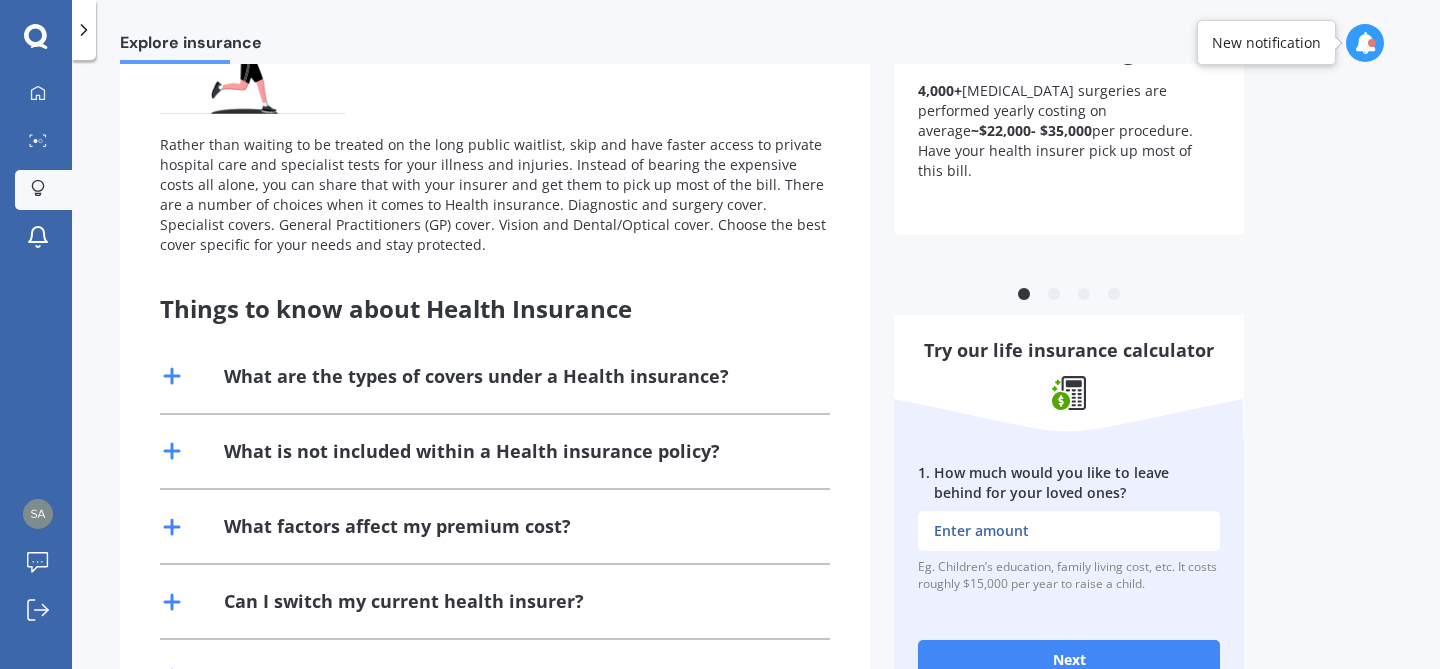 click on "2" at bounding box center (1054, 295) 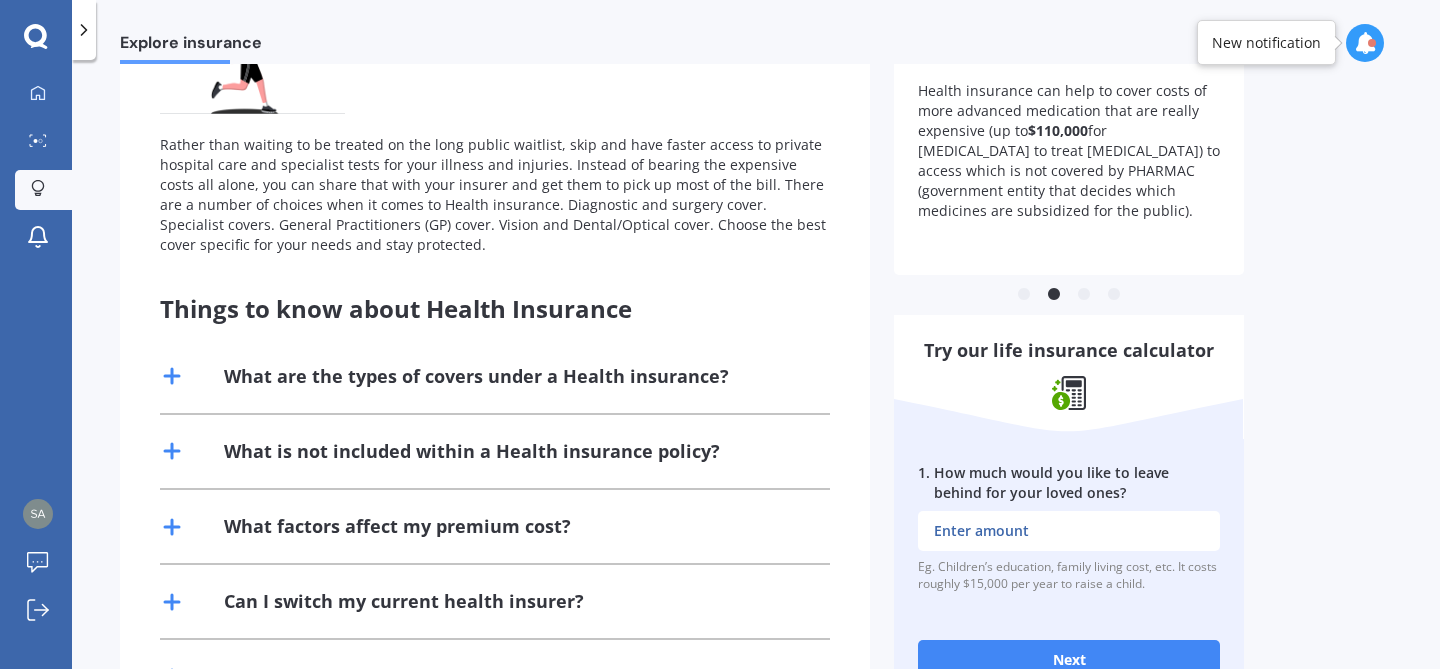 click on "3" at bounding box center (1084, 295) 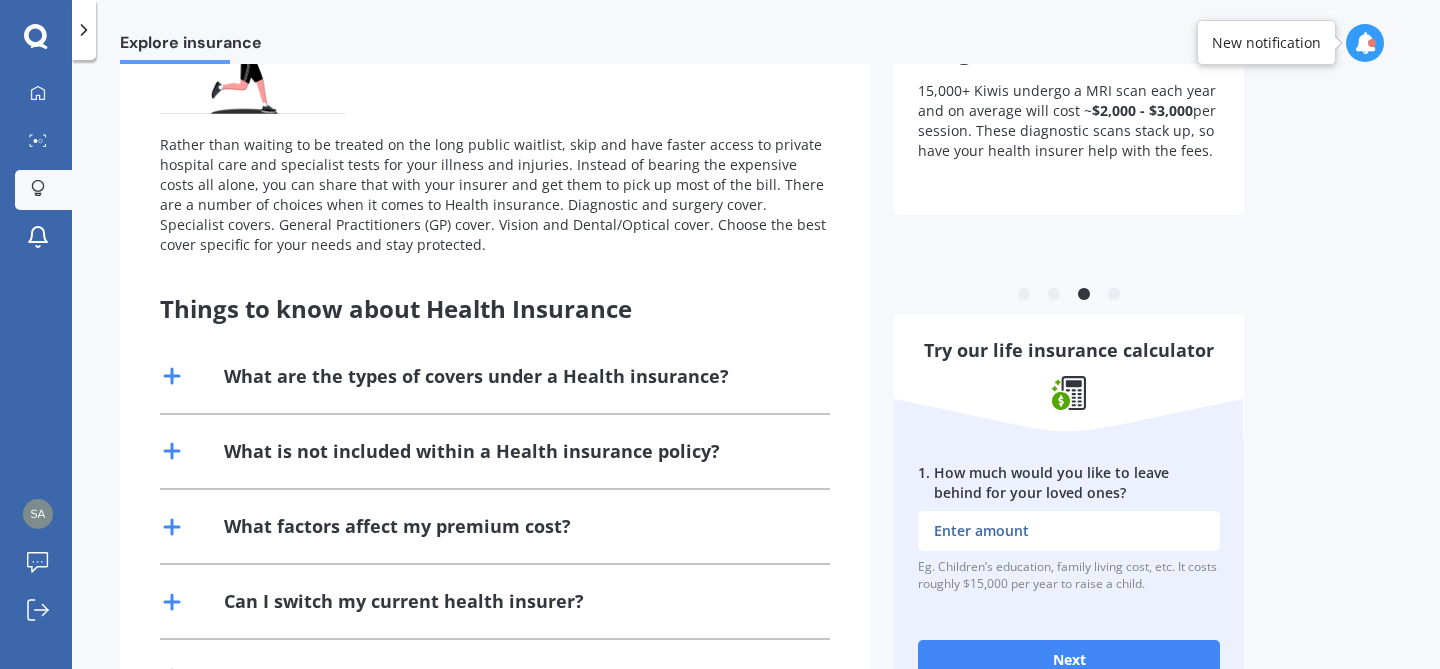 click on "4" at bounding box center (1114, 295) 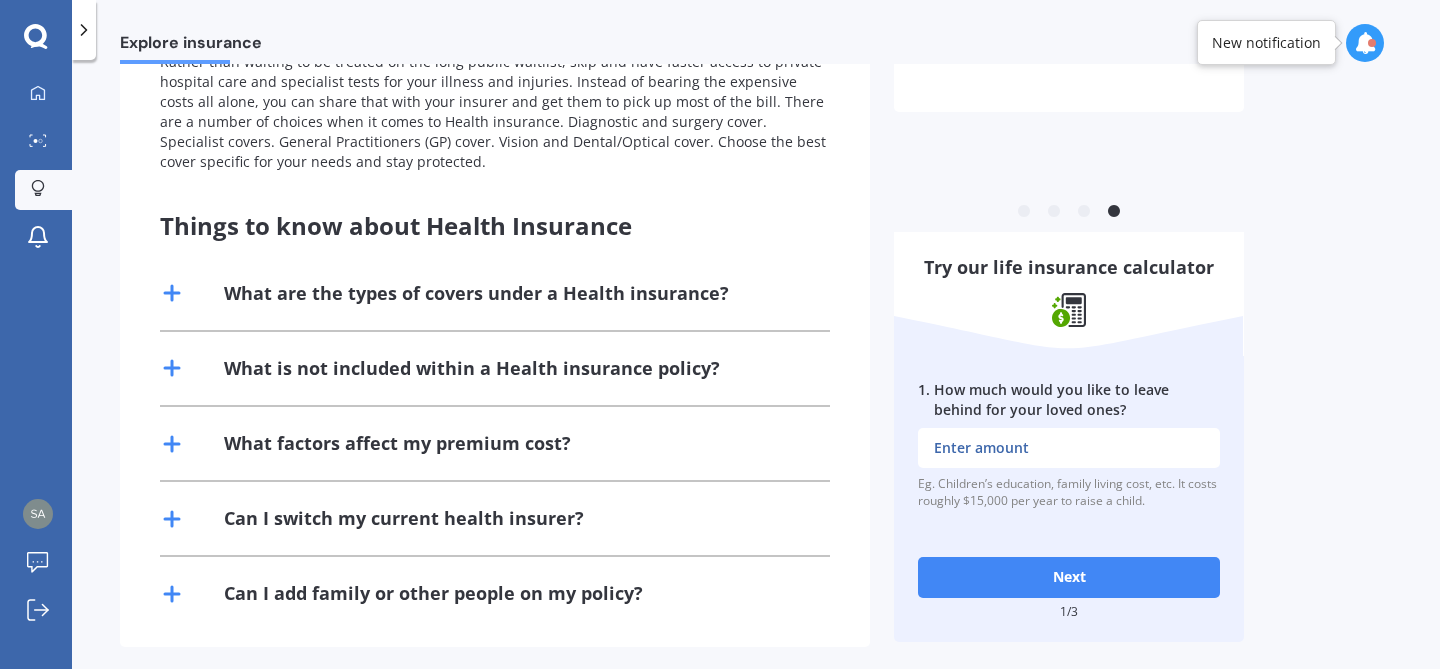 scroll, scrollTop: 328, scrollLeft: 0, axis: vertical 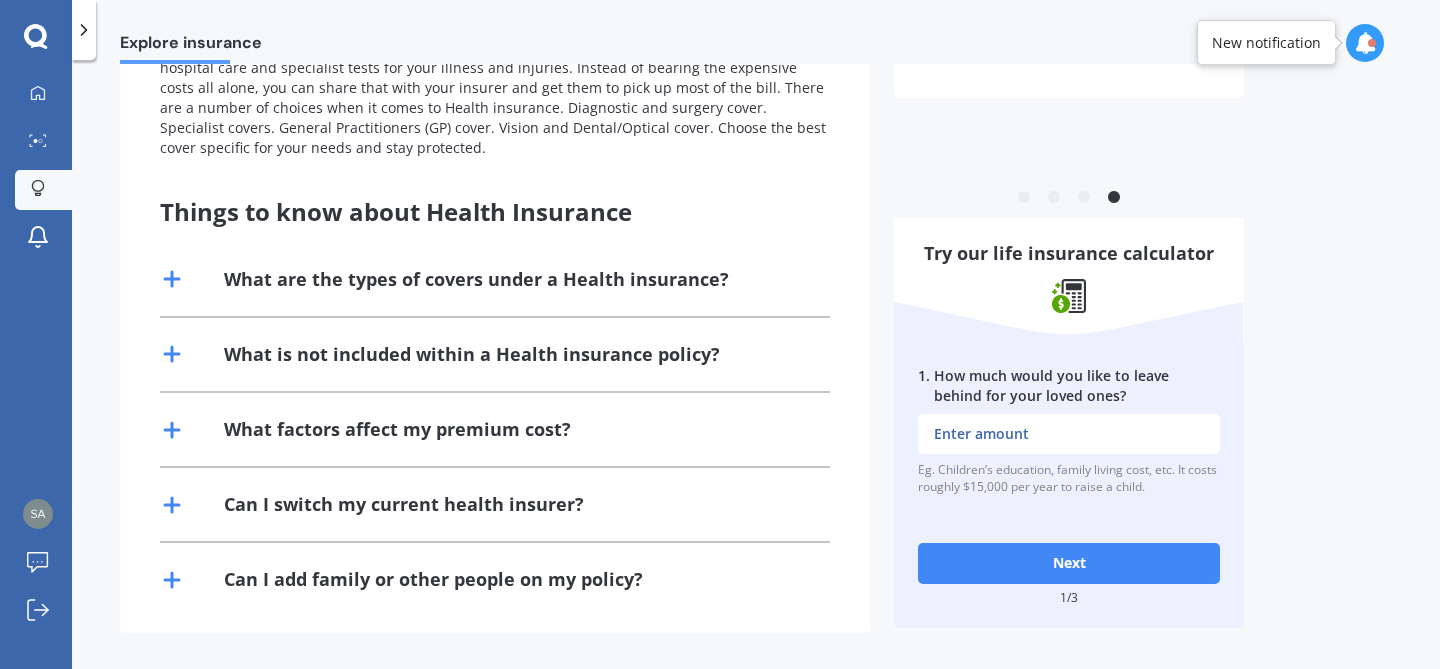 click on "What are the types of covers under a Health insurance?" at bounding box center (476, 279) 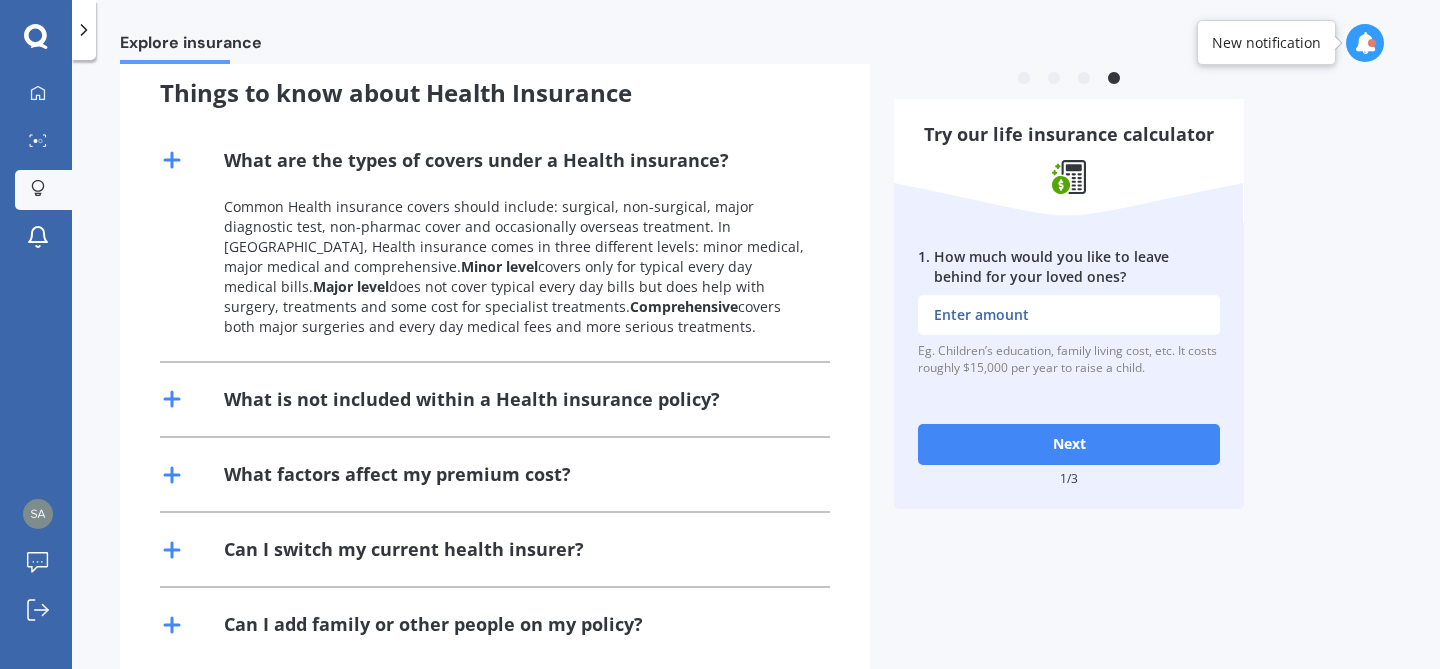 scroll, scrollTop: 492, scrollLeft: 0, axis: vertical 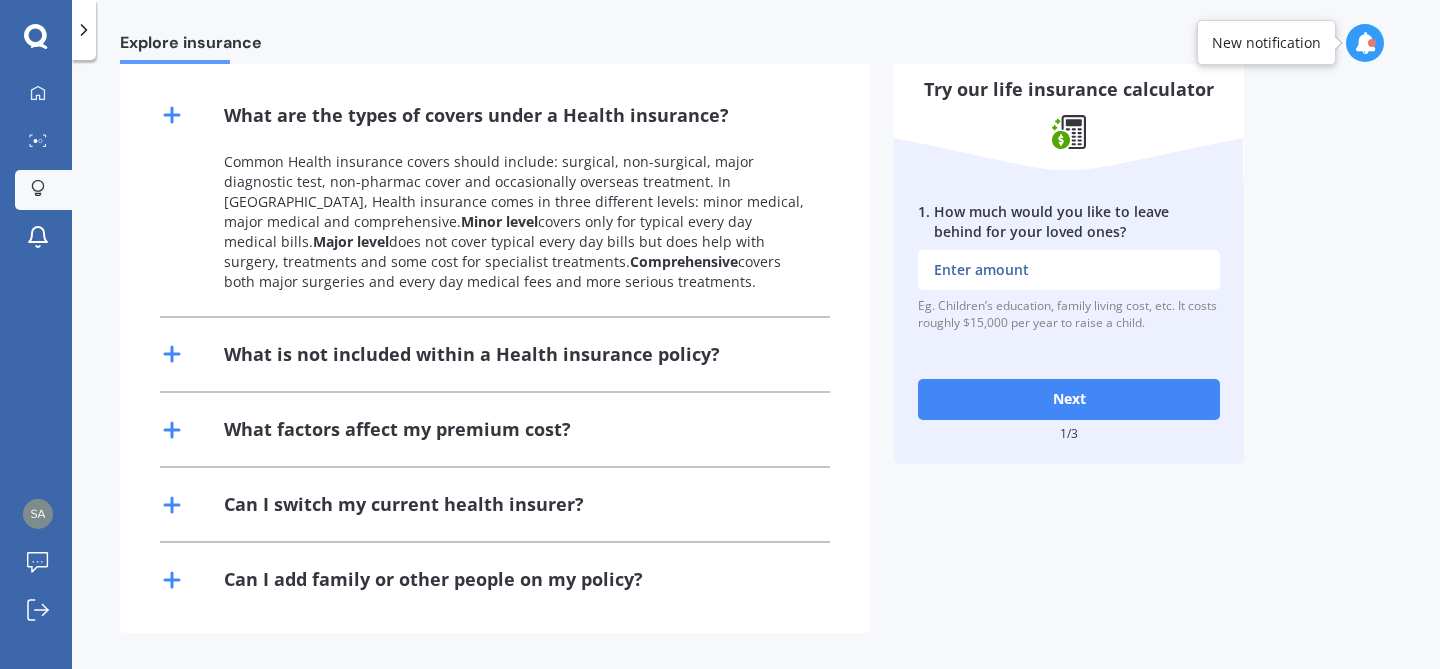 click on "What is not included within a Health insurance policy?" at bounding box center (472, 354) 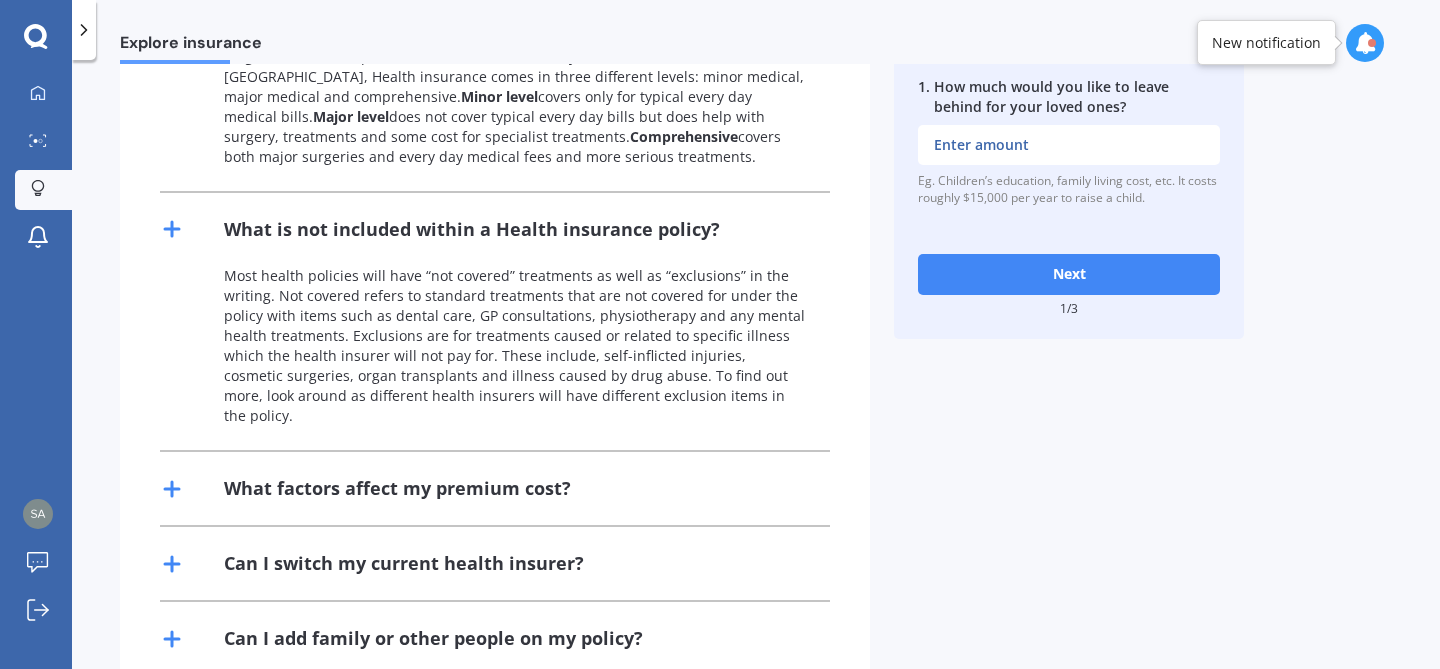 scroll, scrollTop: 656, scrollLeft: 0, axis: vertical 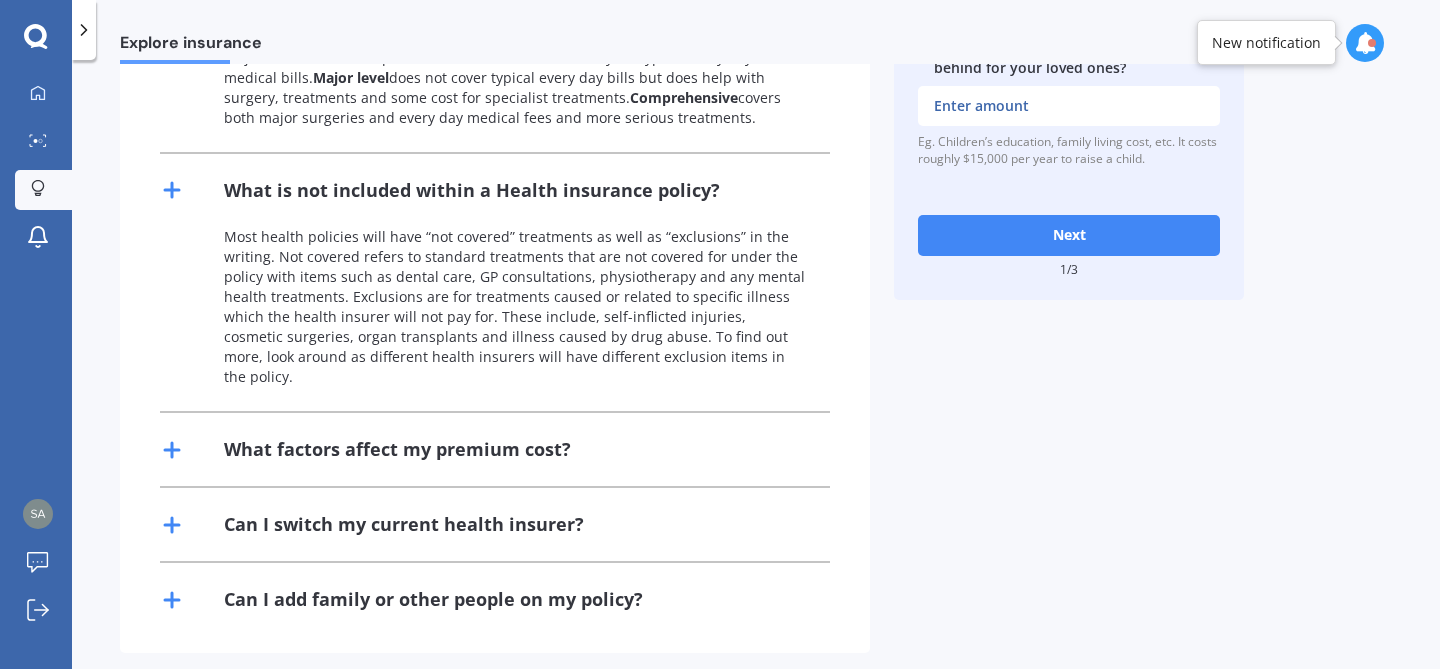 click on "What factors affect my premium cost?" at bounding box center (495, 449) 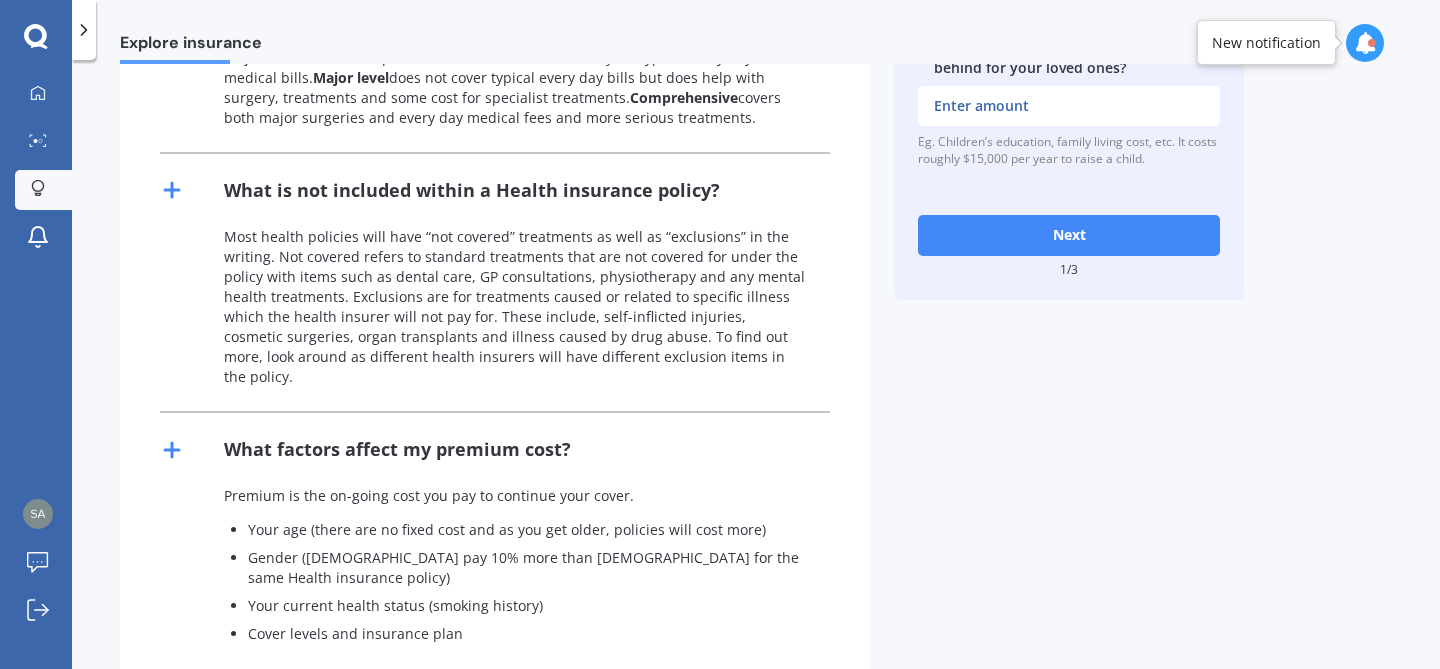 scroll, scrollTop: 826, scrollLeft: 0, axis: vertical 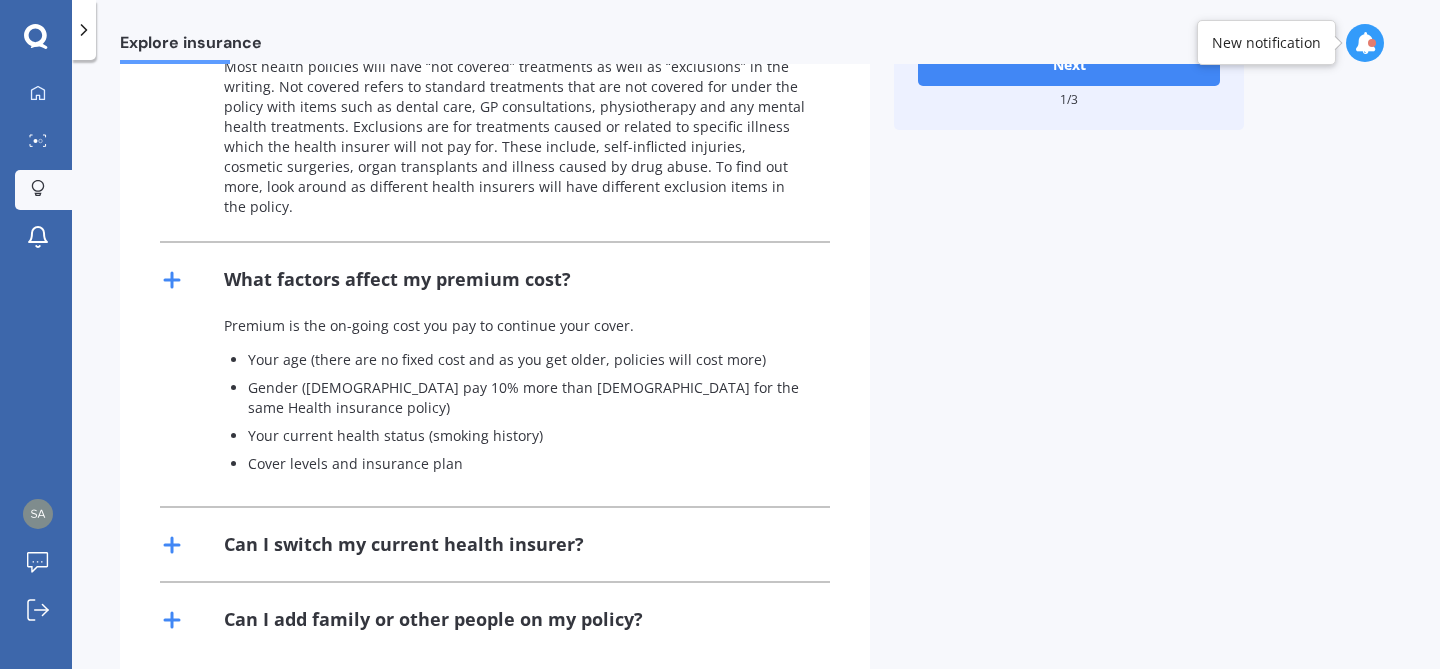 click on "Can I switch my current health insurer?" at bounding box center [495, 544] 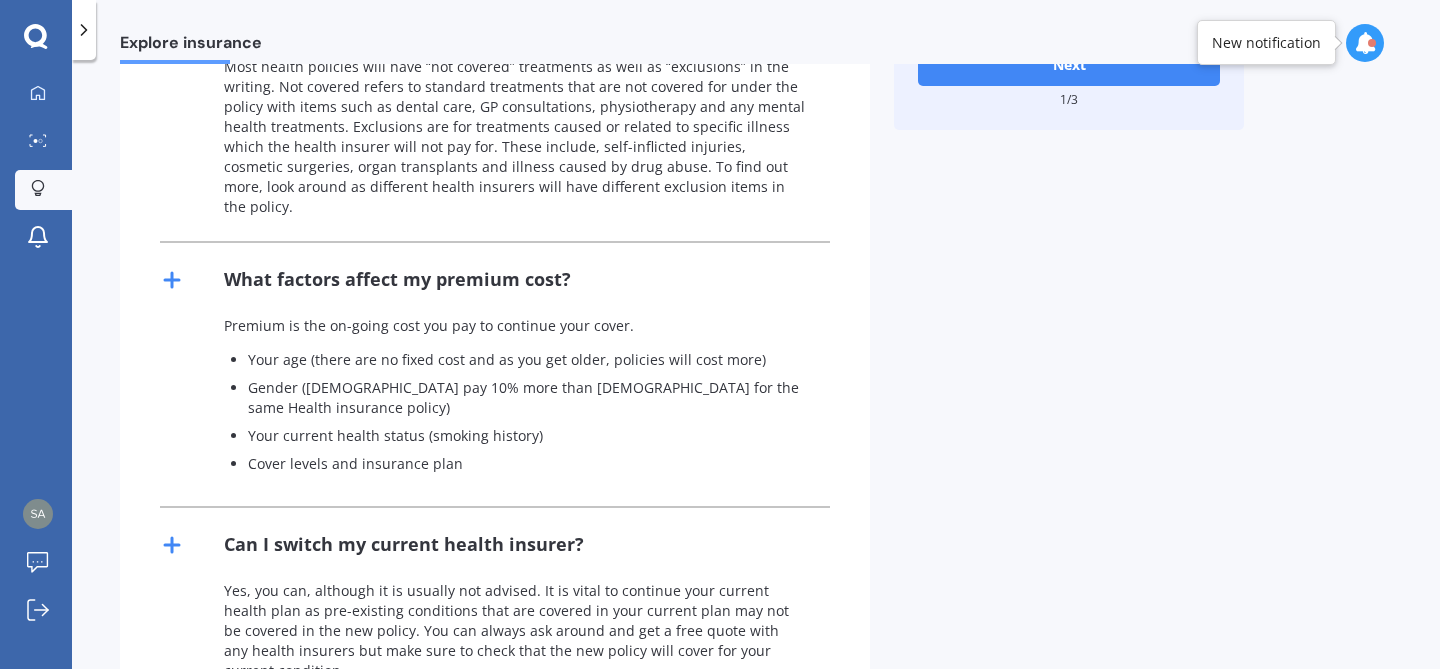 scroll, scrollTop: 930, scrollLeft: 0, axis: vertical 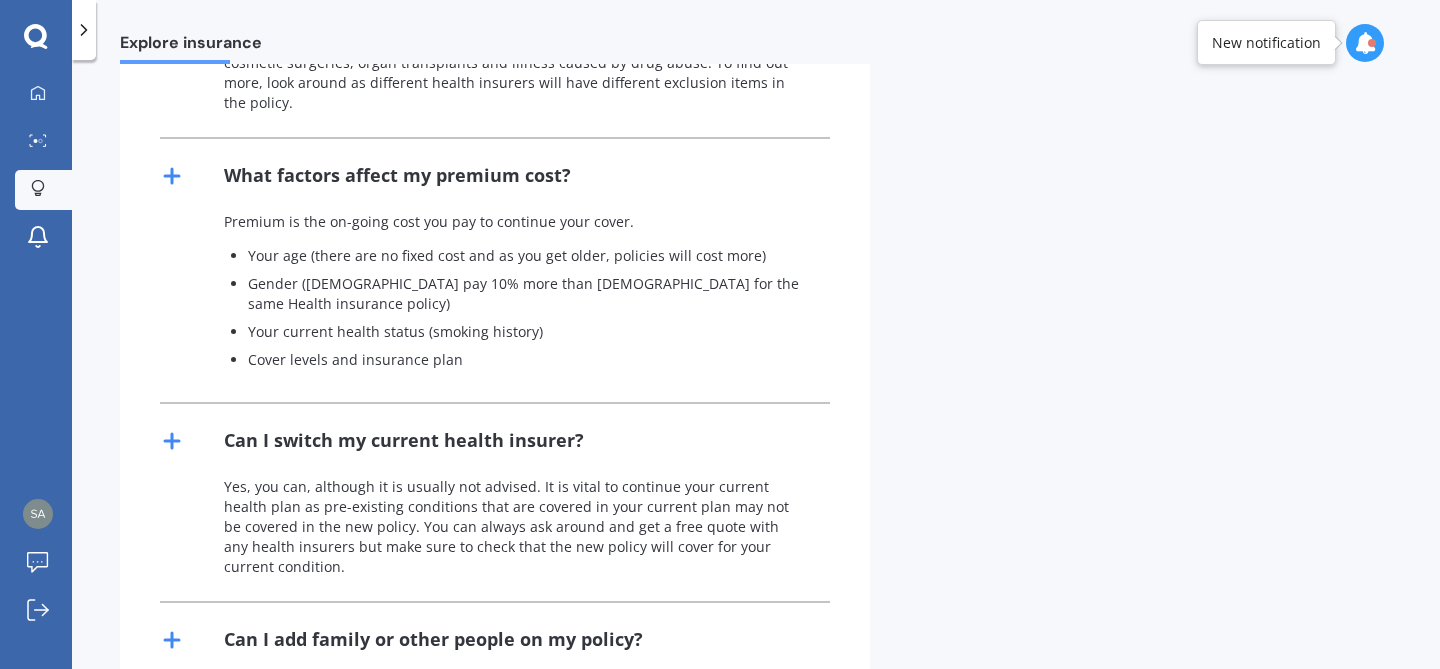 click on "Can I add family or other people on my policy?" at bounding box center (433, 639) 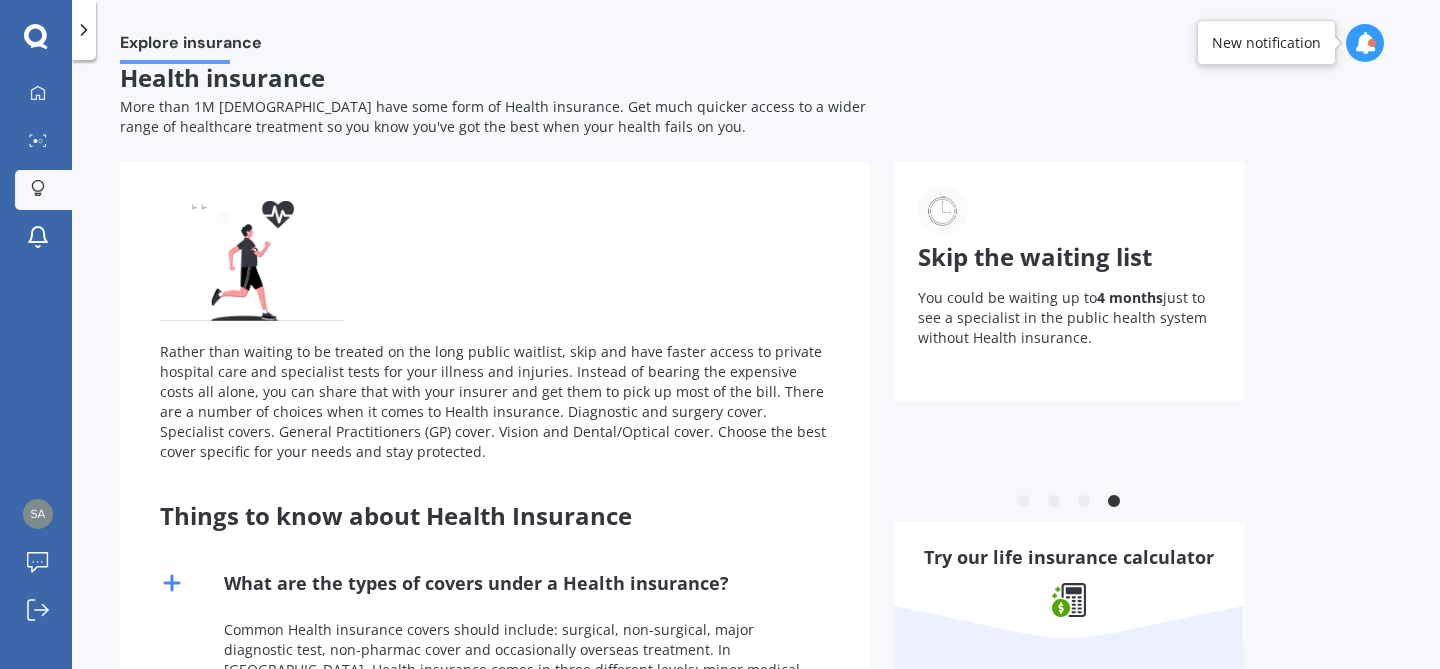 scroll, scrollTop: 0, scrollLeft: 0, axis: both 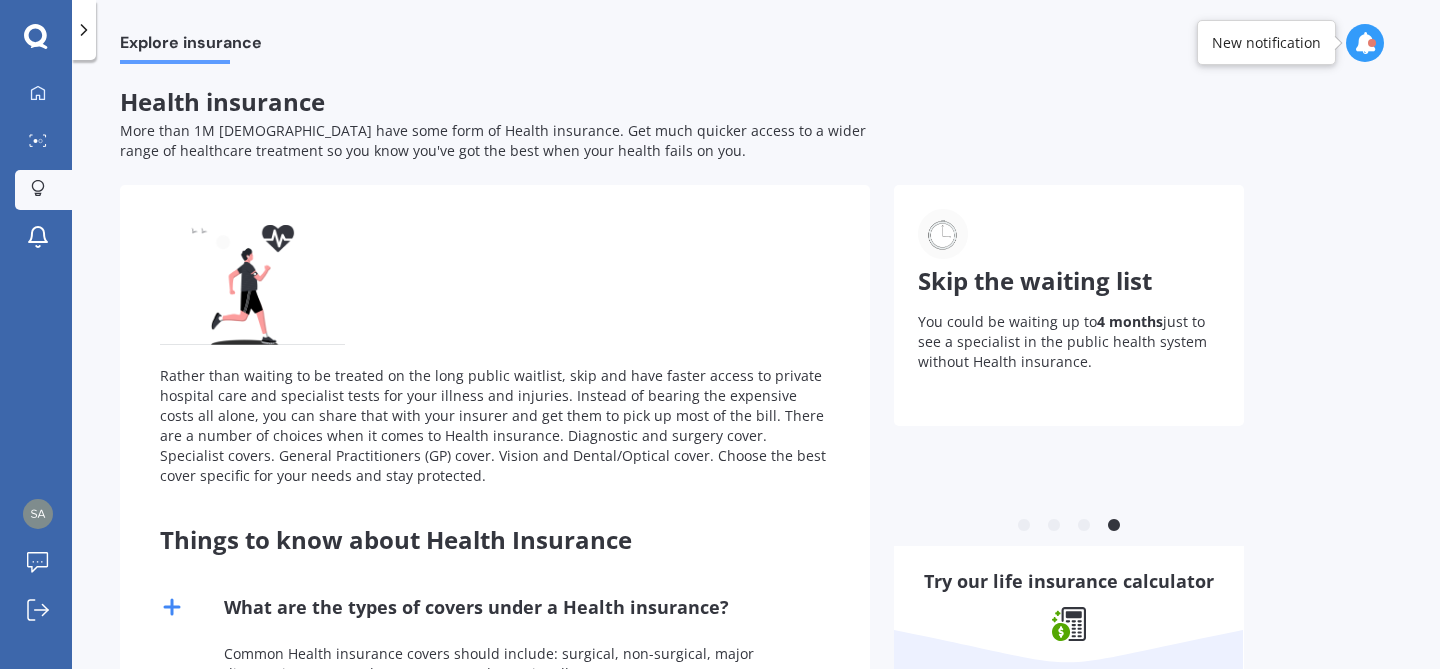 click at bounding box center [84, 30] 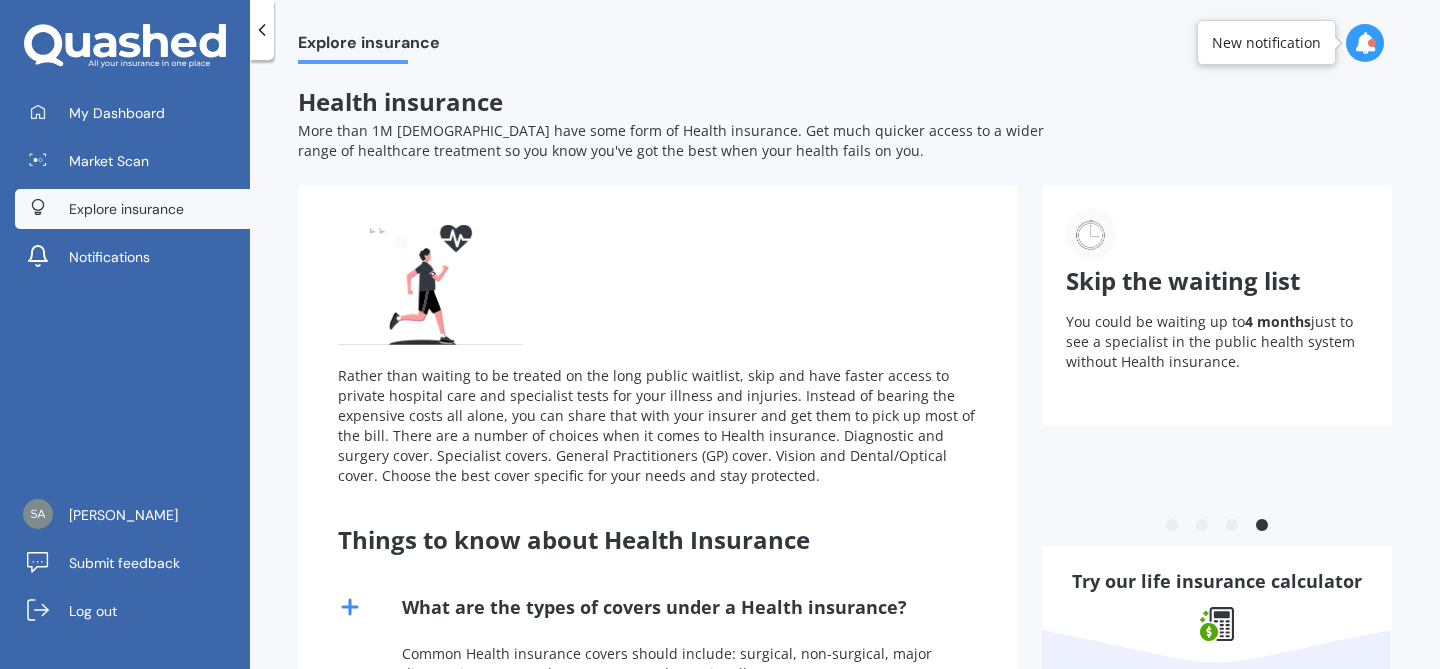 click 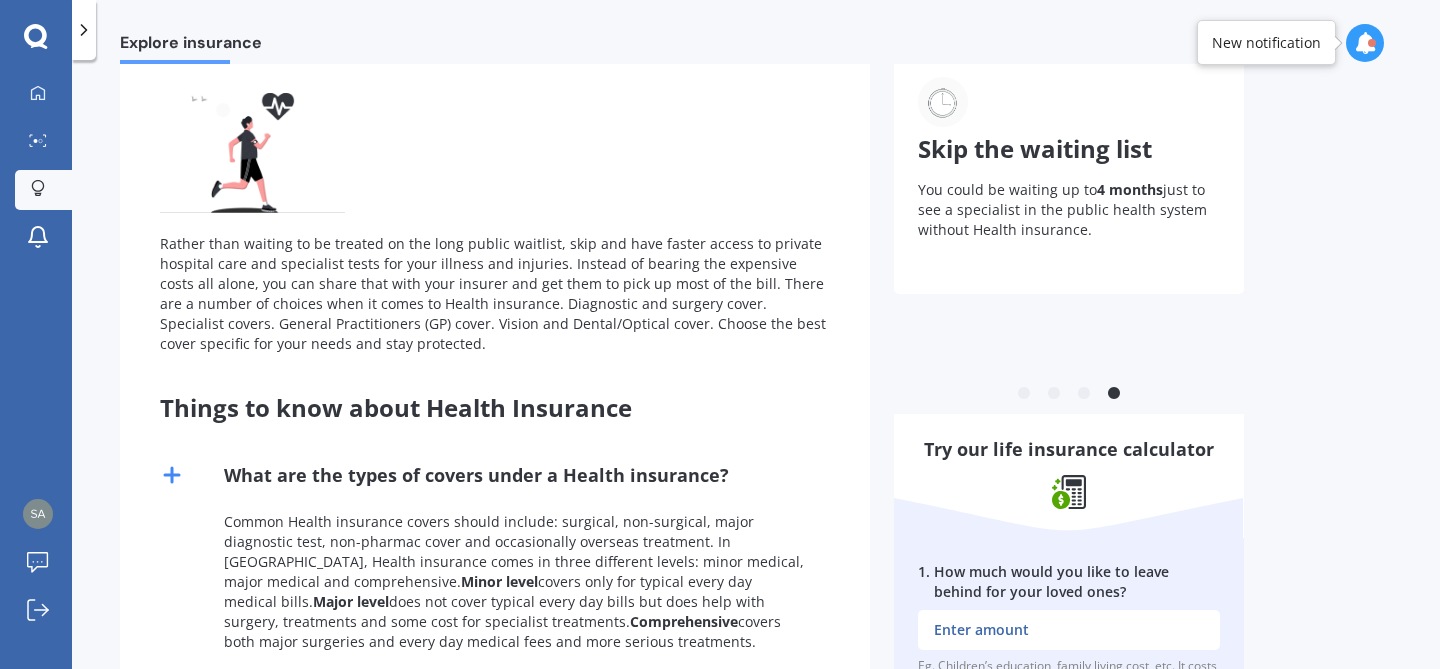 scroll, scrollTop: 0, scrollLeft: 0, axis: both 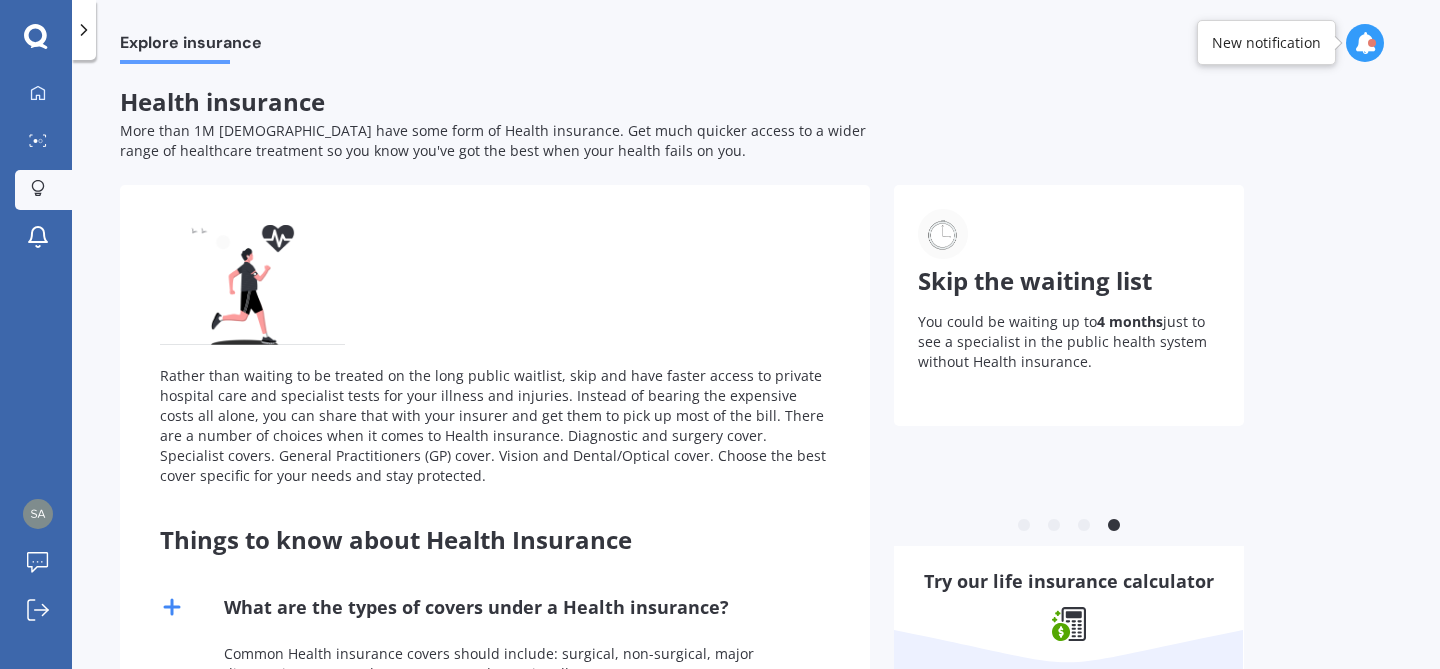 click 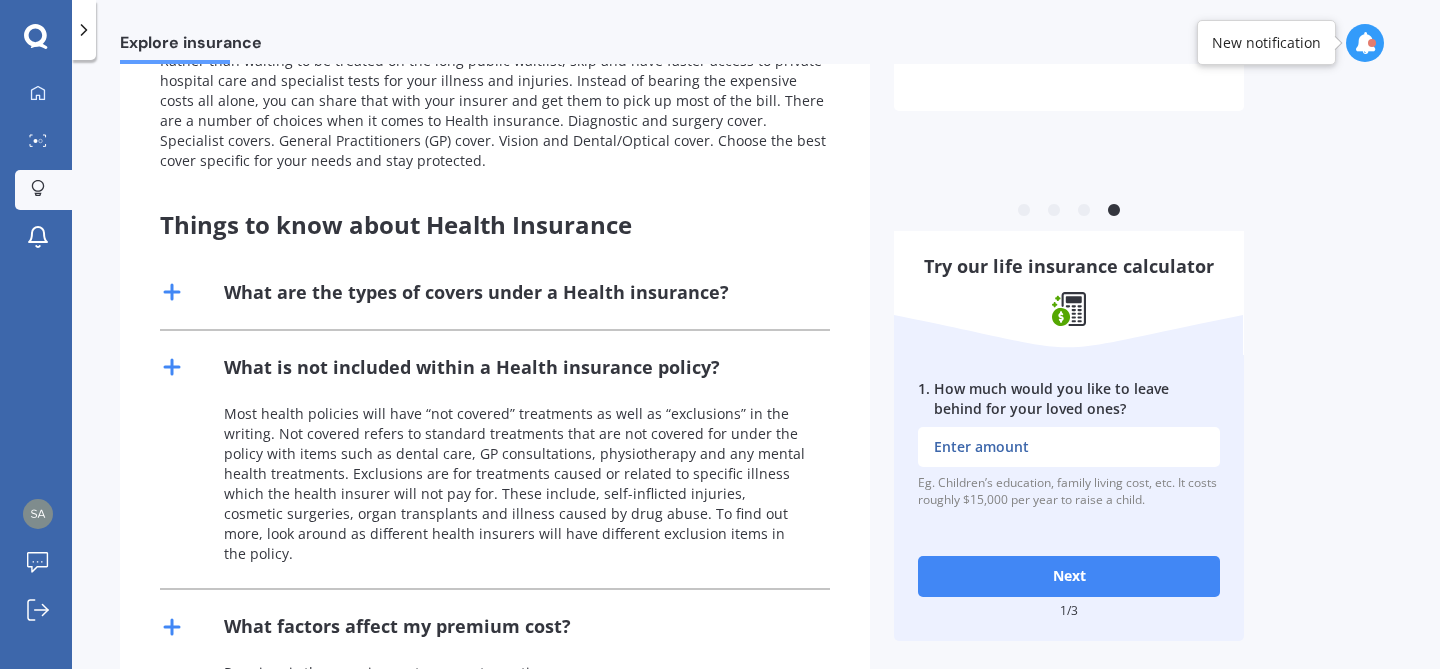 scroll, scrollTop: 316, scrollLeft: 0, axis: vertical 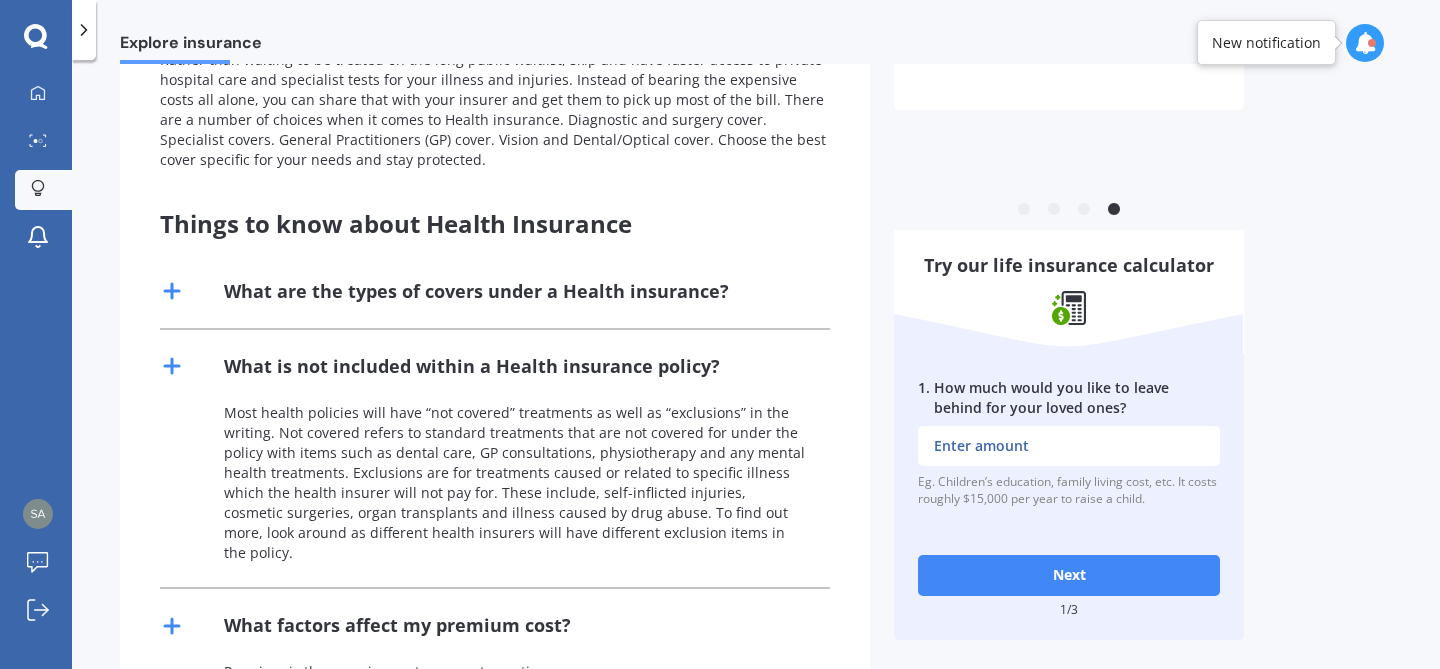 click 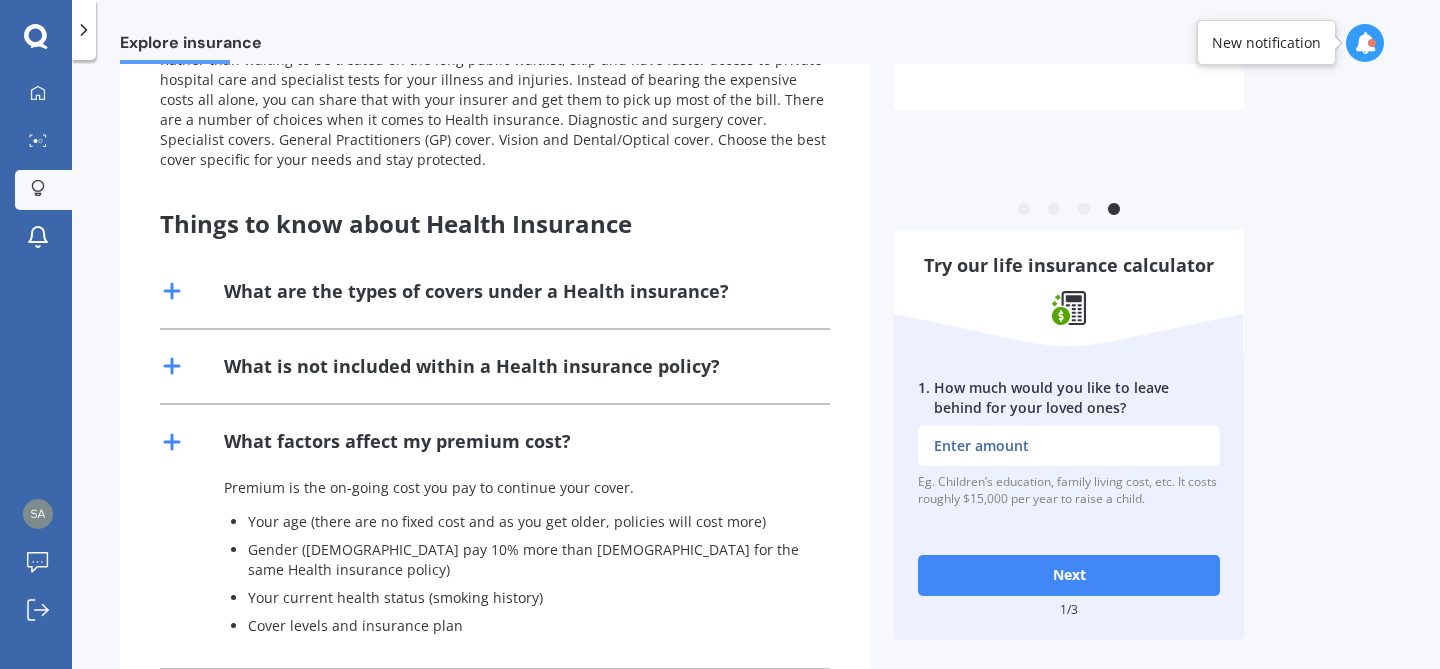 click on "What factors affect my premium cost?" at bounding box center (495, 441) 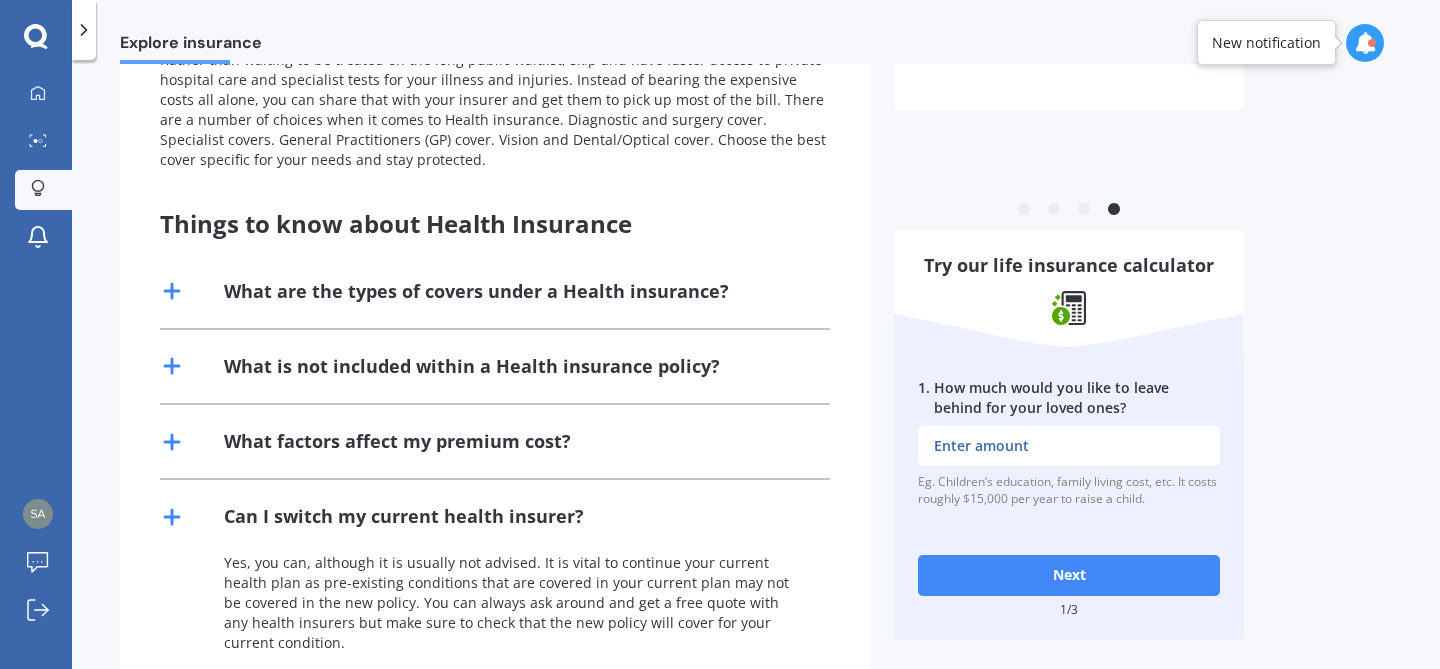 click on "Can I switch my current health insurer?" at bounding box center [495, 516] 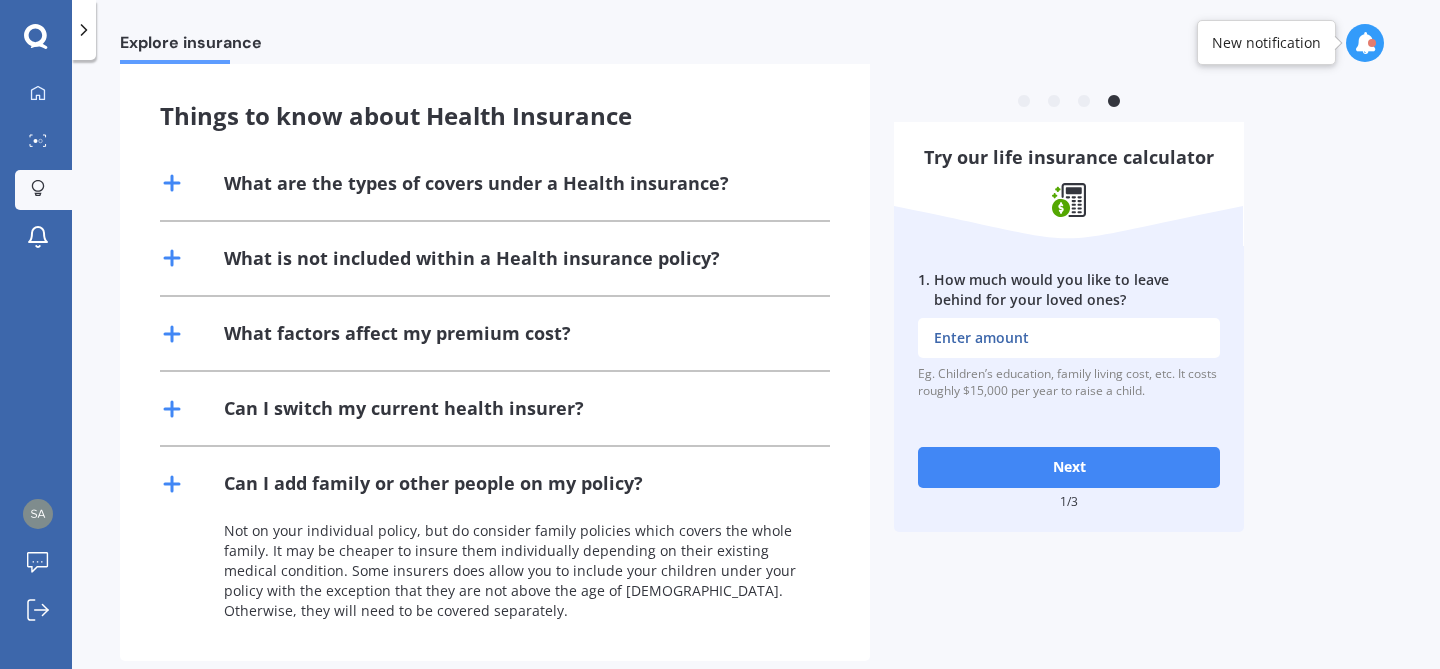 scroll, scrollTop: 452, scrollLeft: 0, axis: vertical 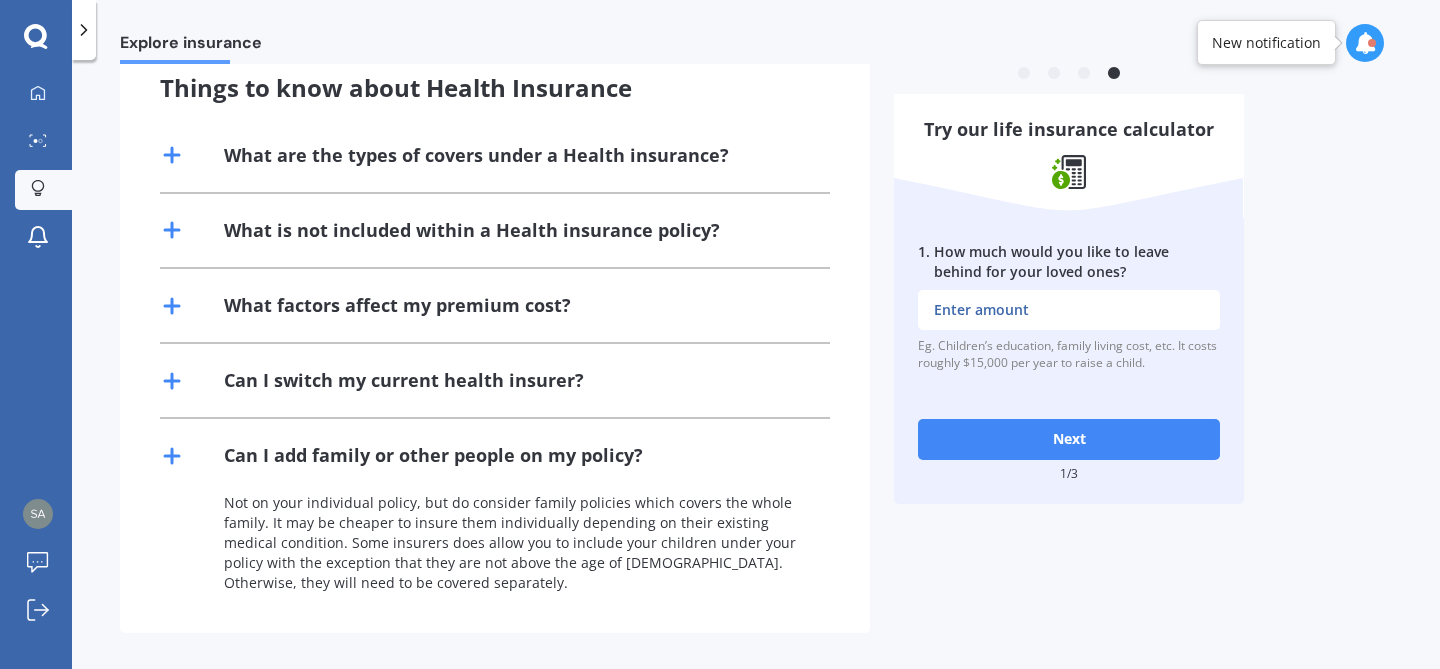 click 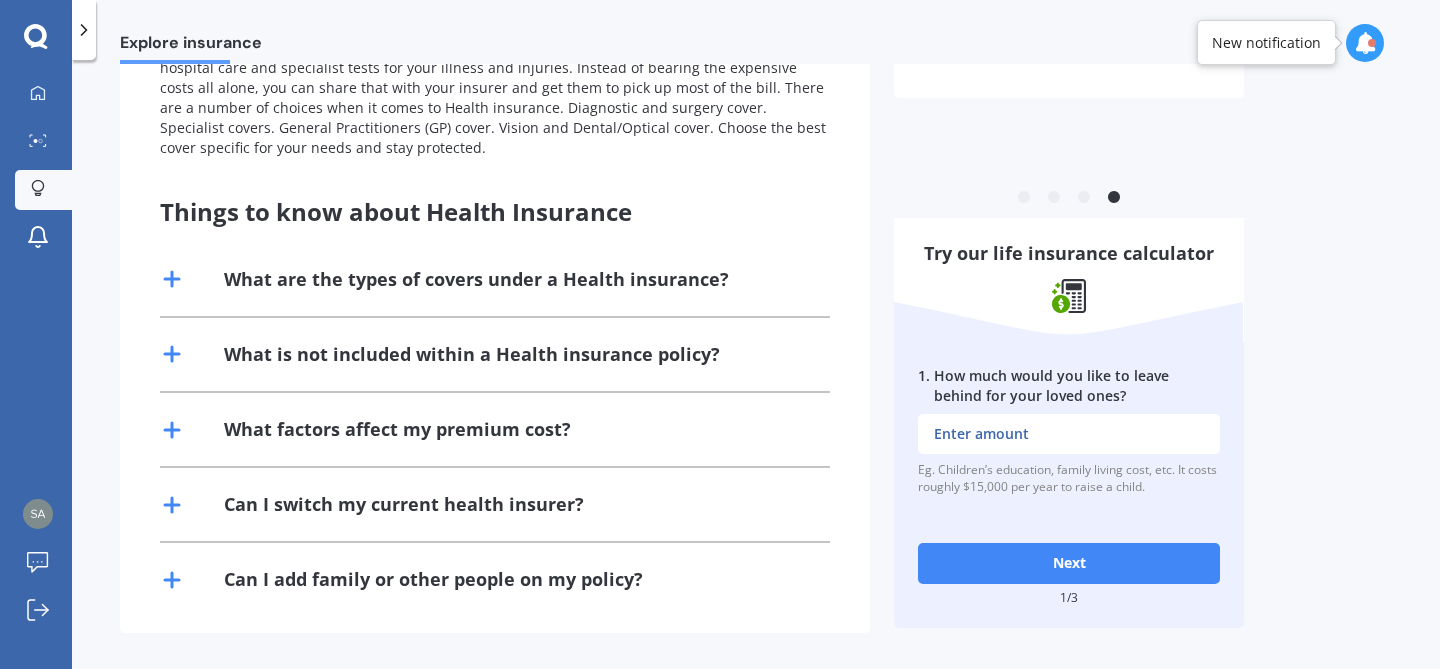 scroll, scrollTop: 0, scrollLeft: 0, axis: both 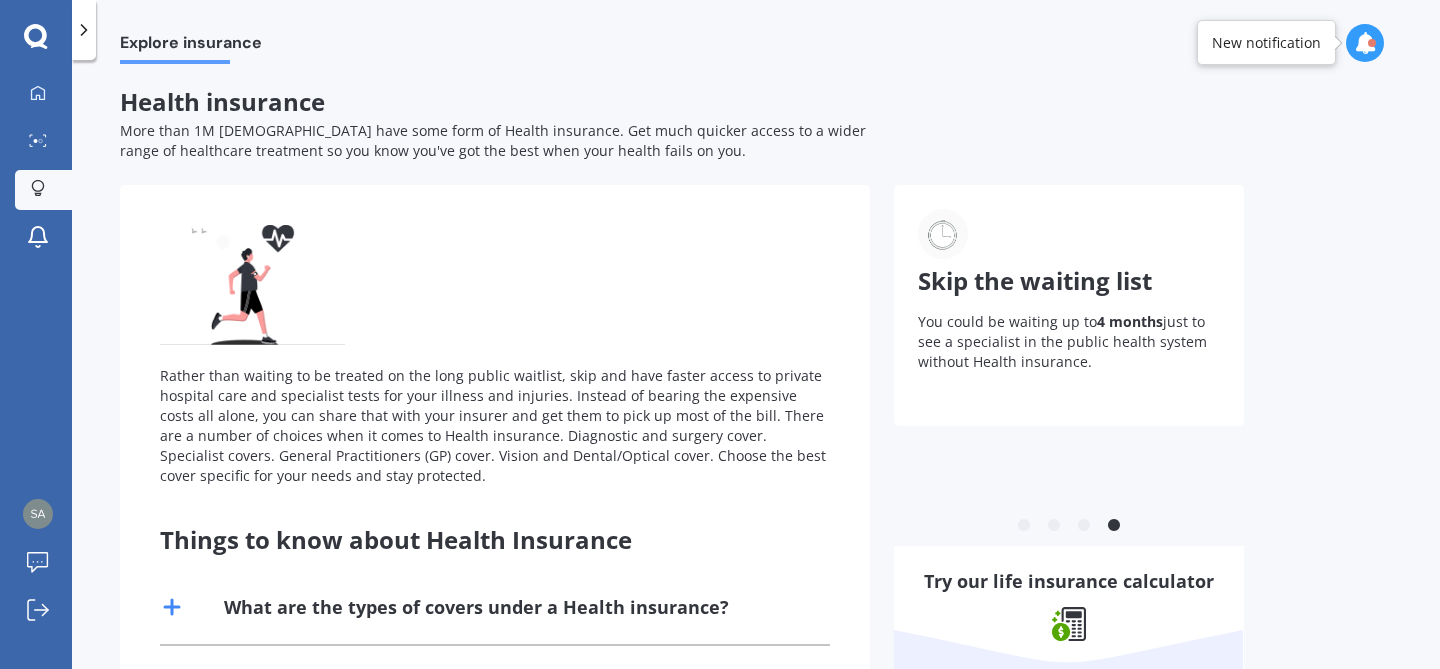 click at bounding box center (1372, 43) 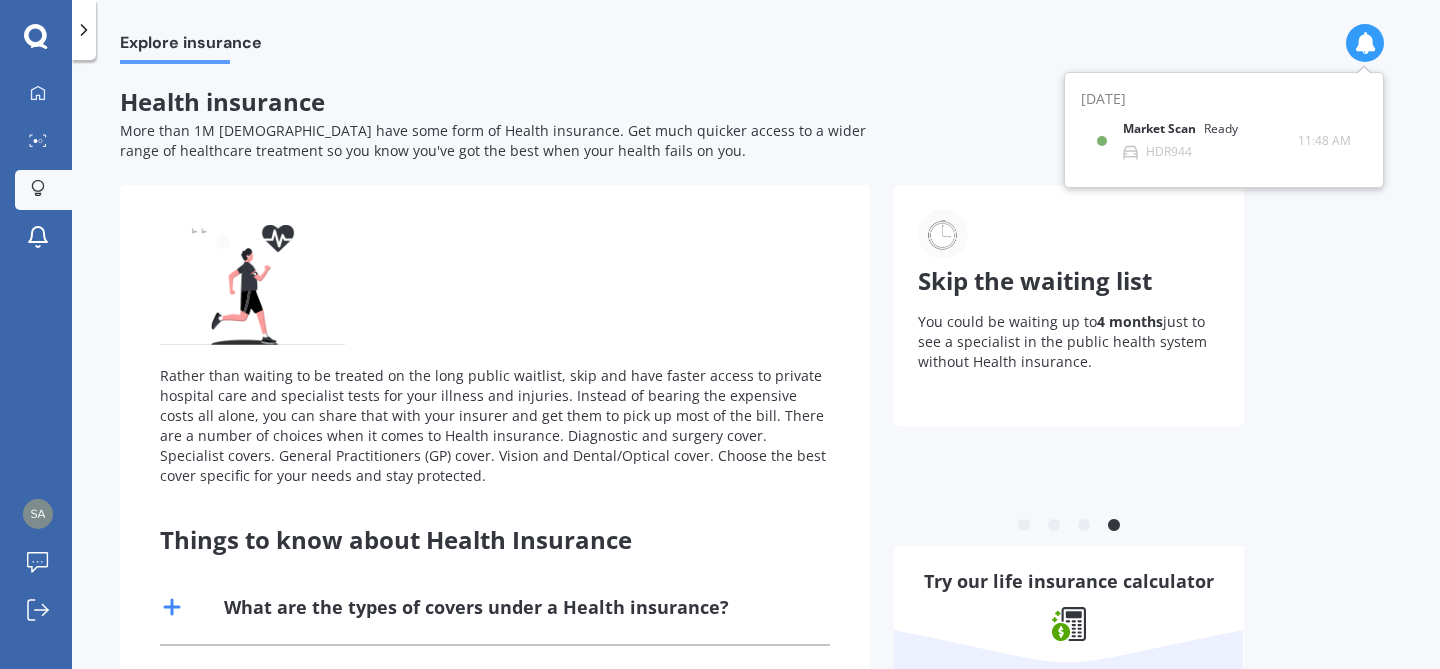 click at bounding box center (1365, 43) 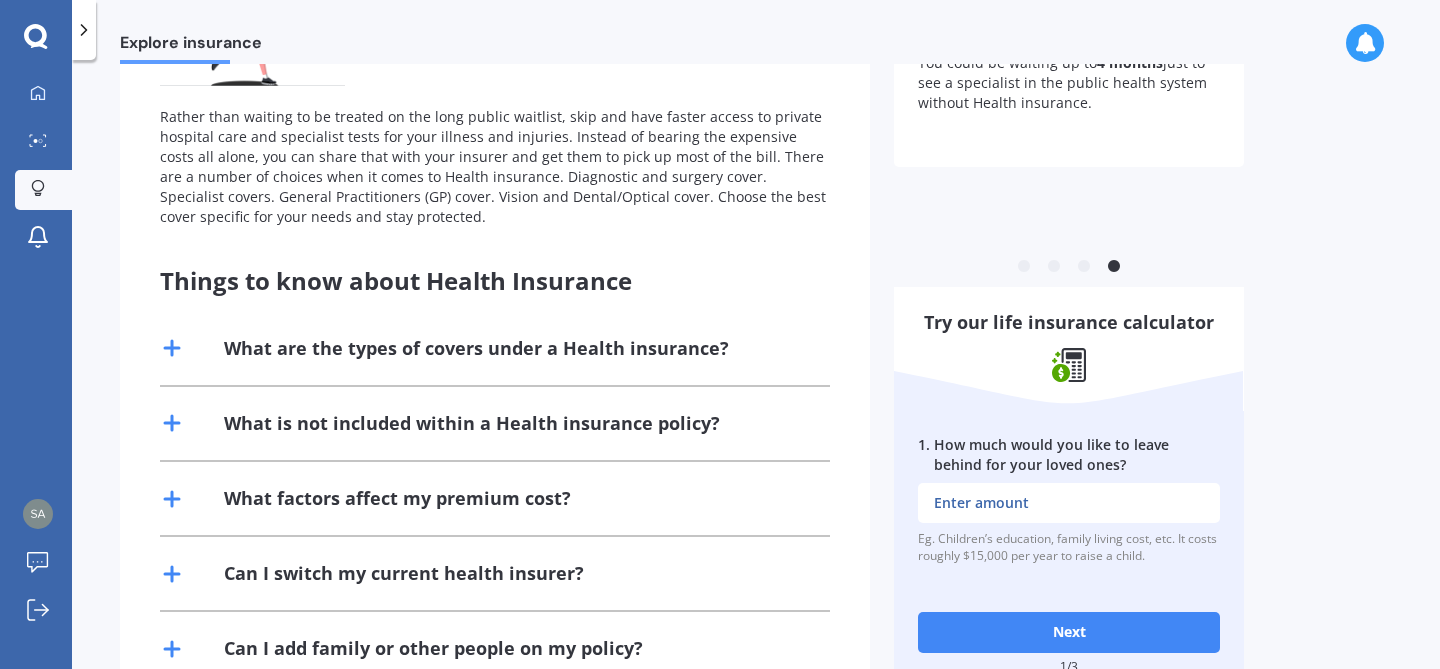 scroll, scrollTop: 328, scrollLeft: 0, axis: vertical 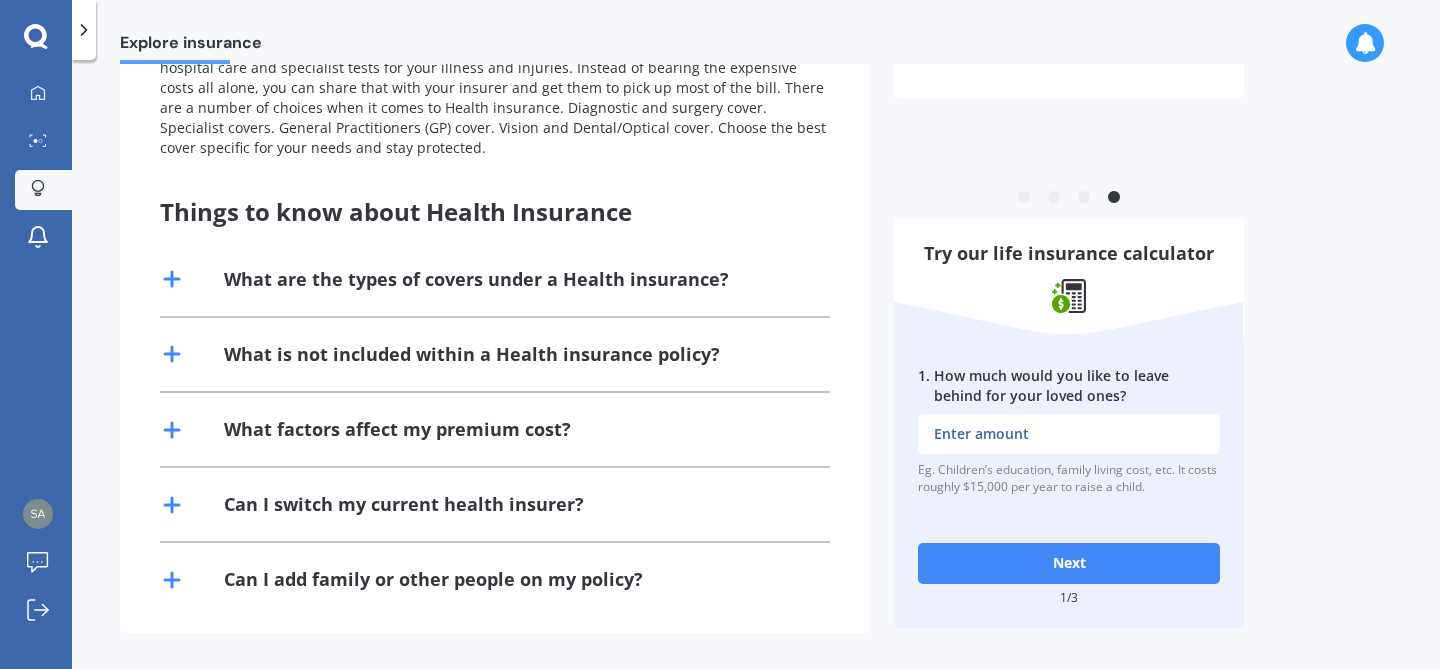 click on "Next" at bounding box center (1069, 563) 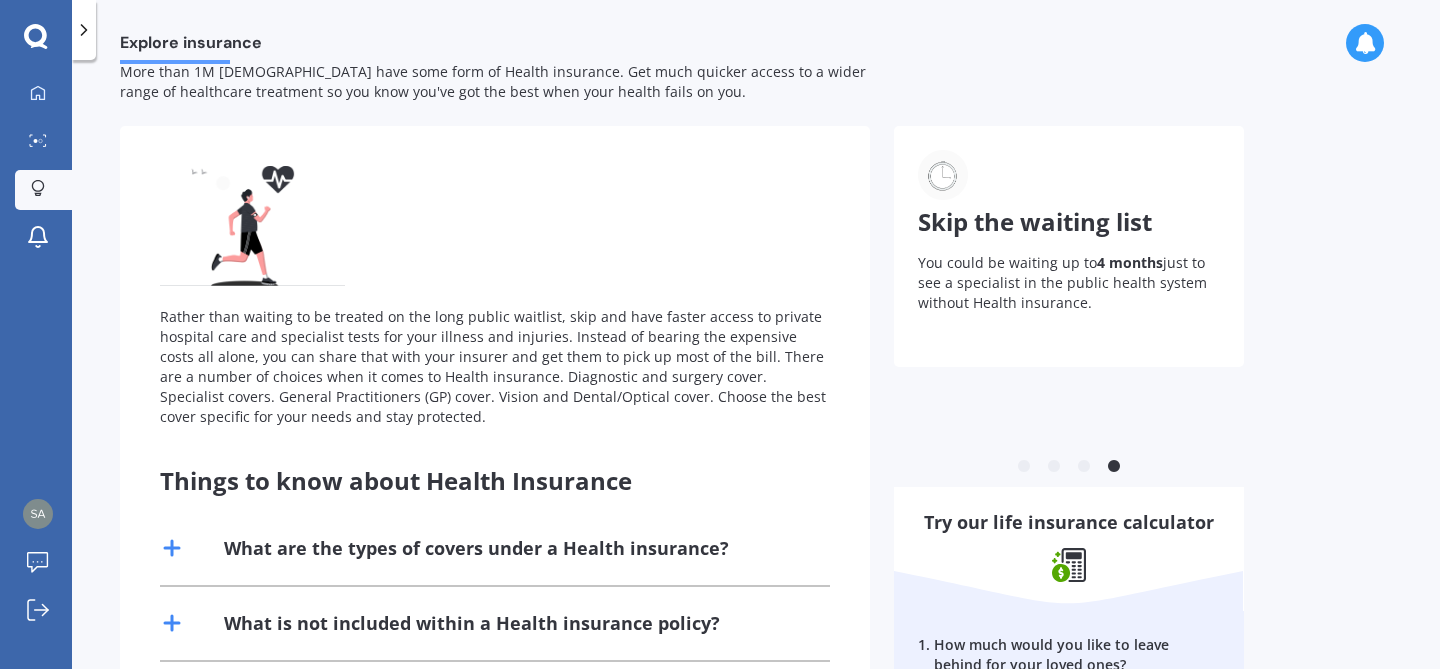 scroll, scrollTop: 58, scrollLeft: 0, axis: vertical 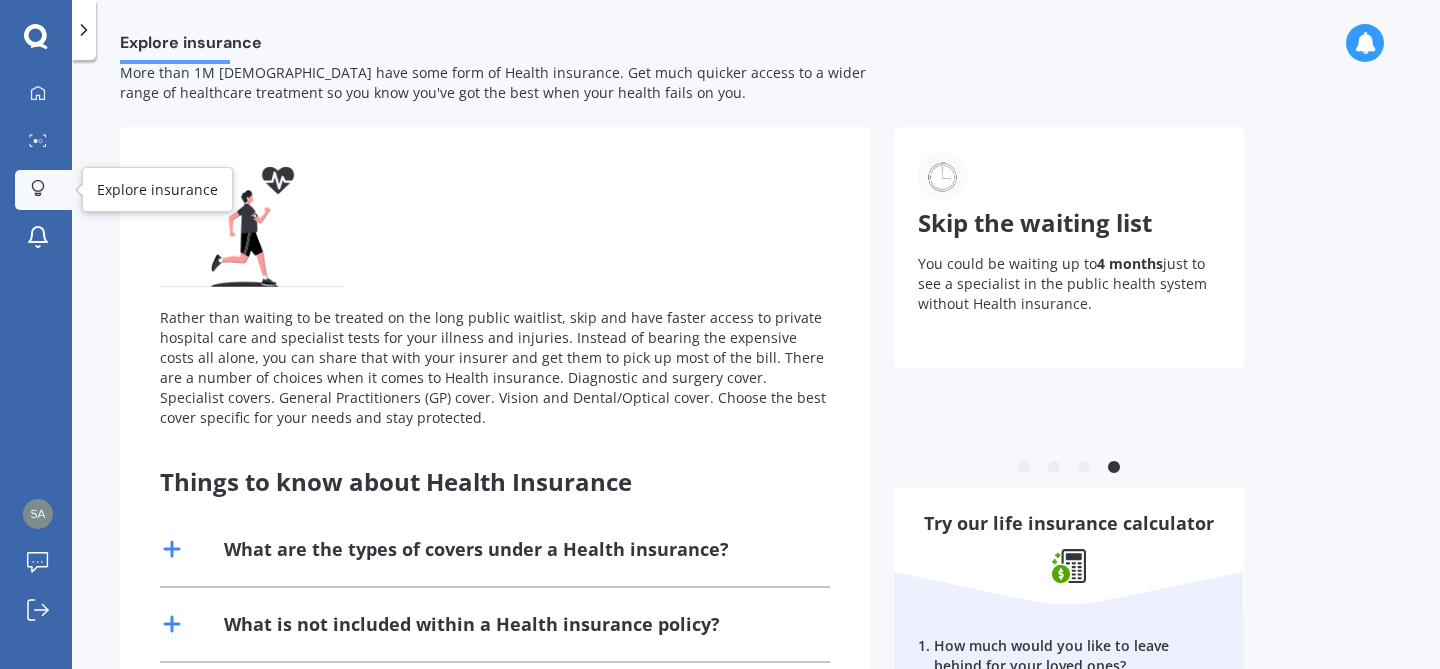 click 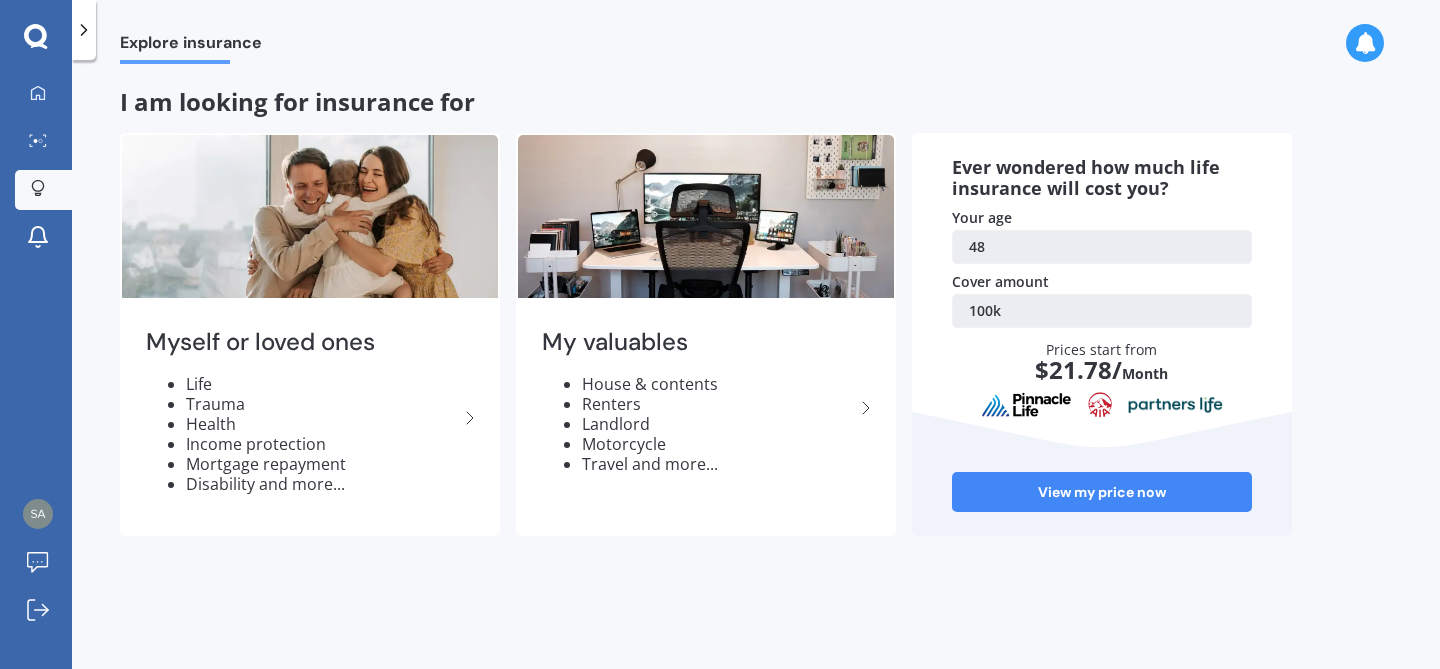 scroll, scrollTop: 0, scrollLeft: 0, axis: both 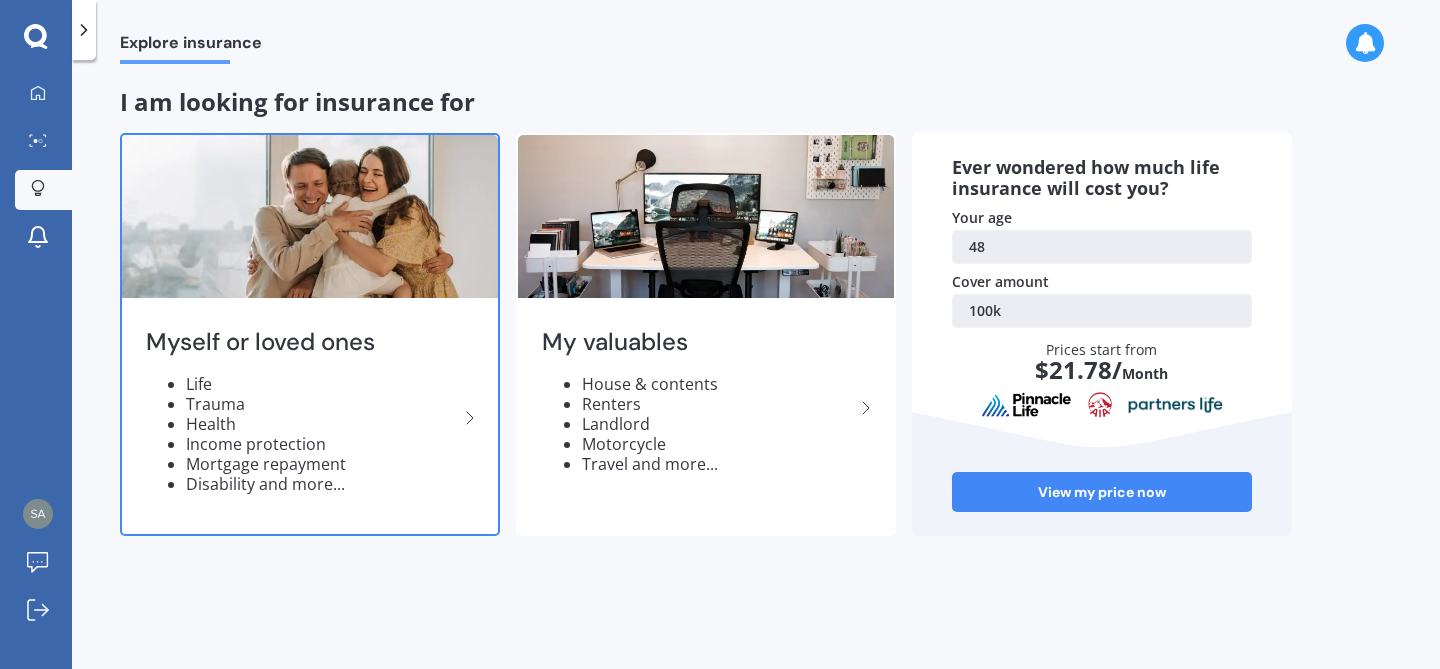click on "Health" at bounding box center [322, 424] 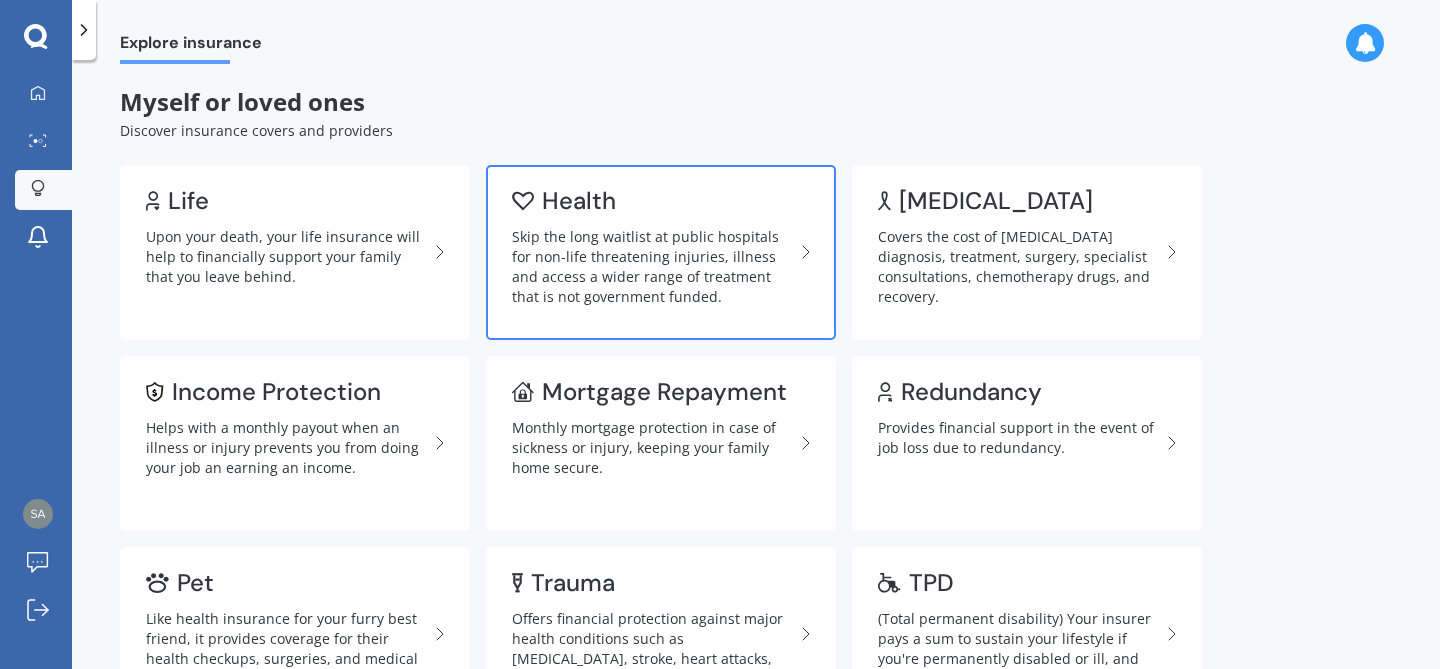 click 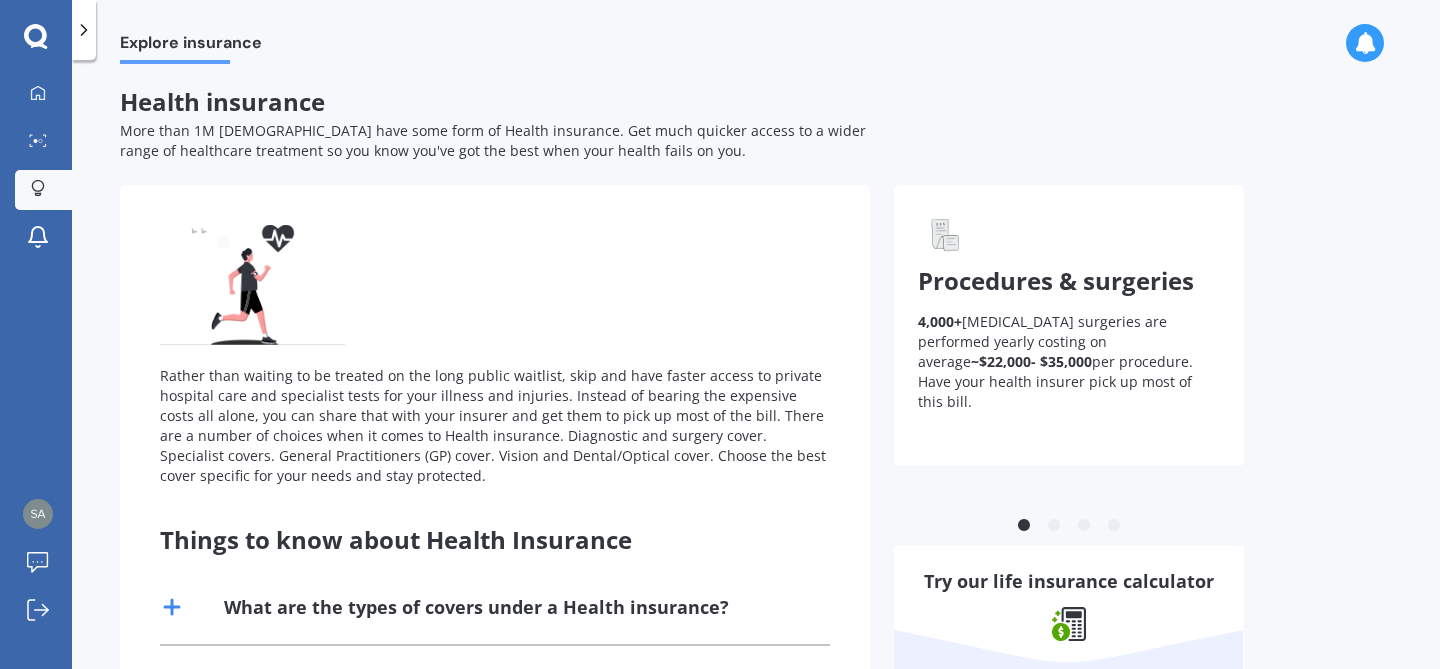 click on "Rather than waiting to be treated on the long public waitlist, skip and have faster access to private hospital care and specialist tests for your illness and injuries. Instead of bearing the expensive costs all alone, you can share that with your insurer and get them to pick up most of the bill.
There are a number of choices when it comes to Health insurance. Diagnostic and surgery cover. Specialist covers. General Practitioners (GP) cover. Vision and Dental/Optical cover. Choose the best cover specific for your needs and stay protected." at bounding box center [495, 355] 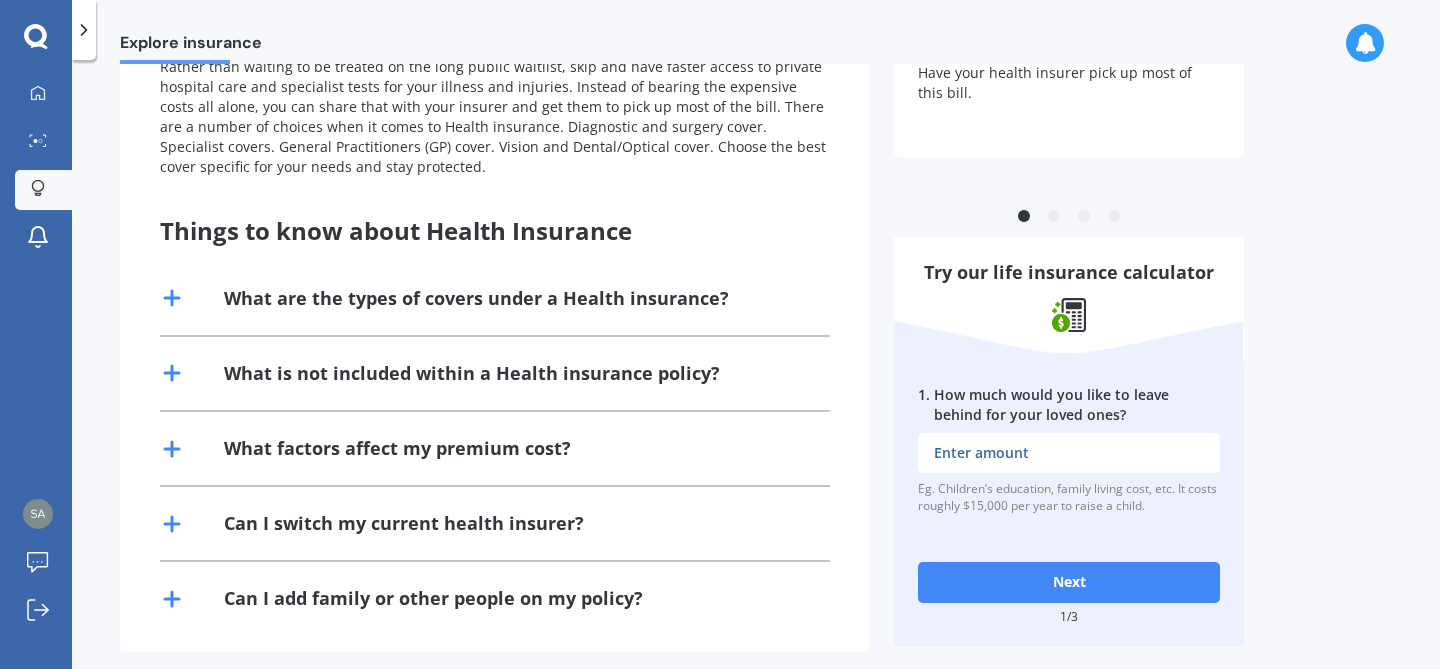 scroll, scrollTop: 312, scrollLeft: 0, axis: vertical 